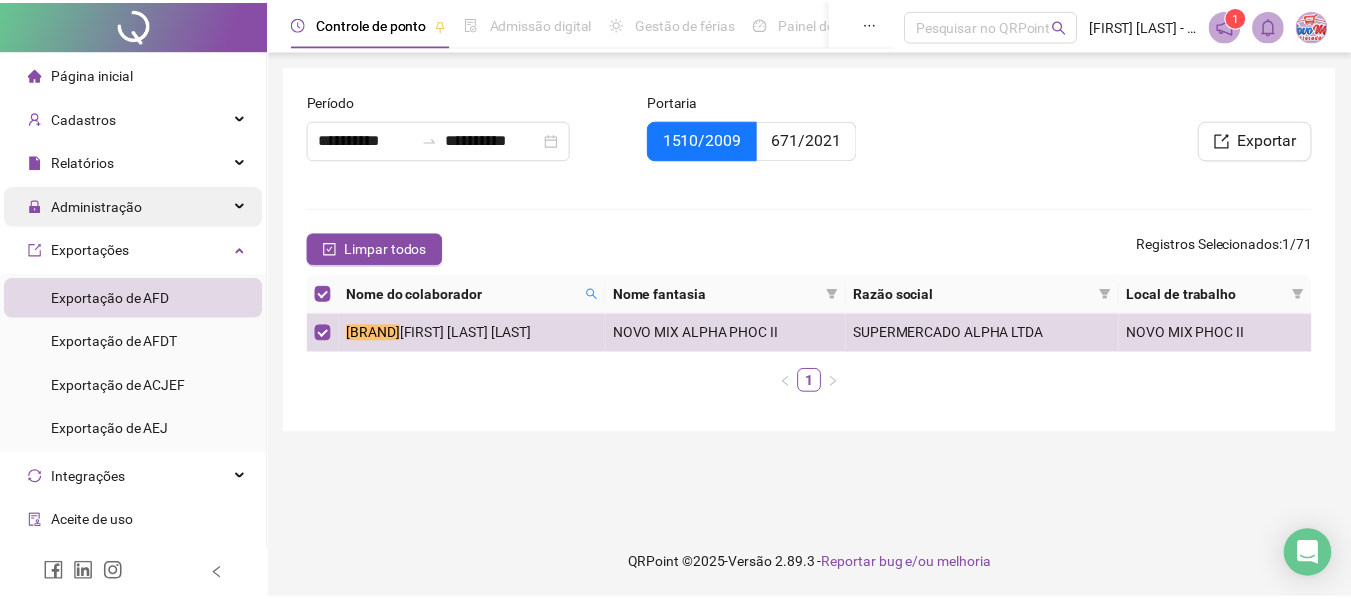 scroll, scrollTop: 0, scrollLeft: 0, axis: both 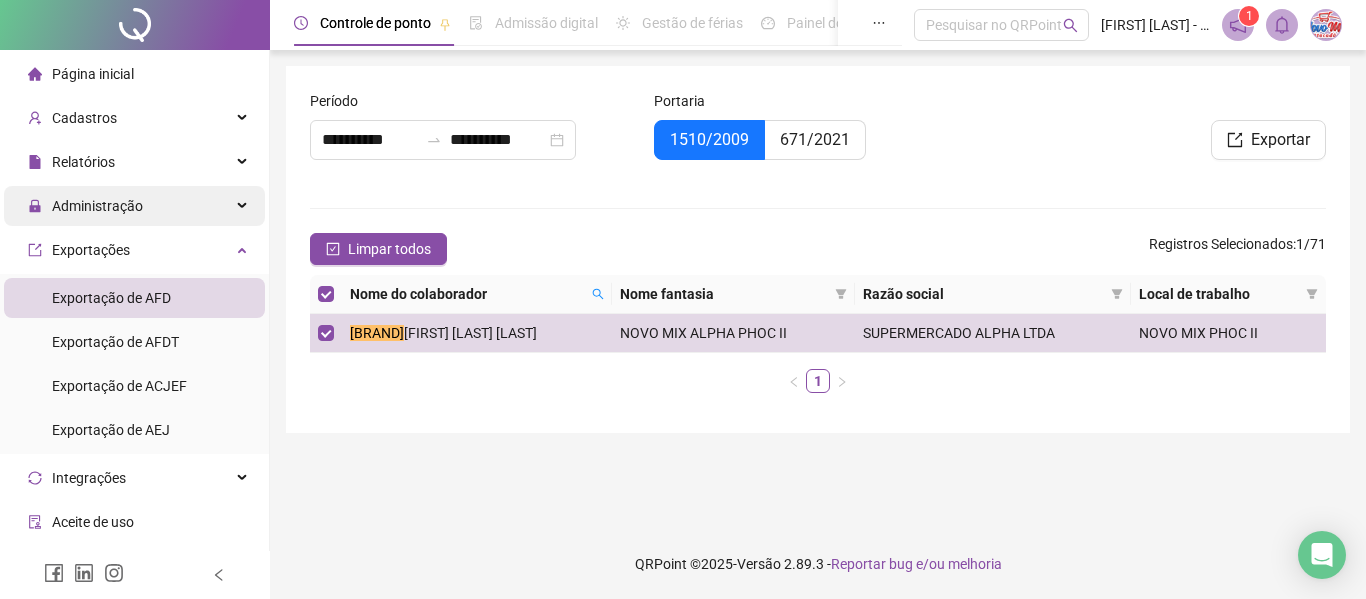 click on "Administração" at bounding box center (134, 206) 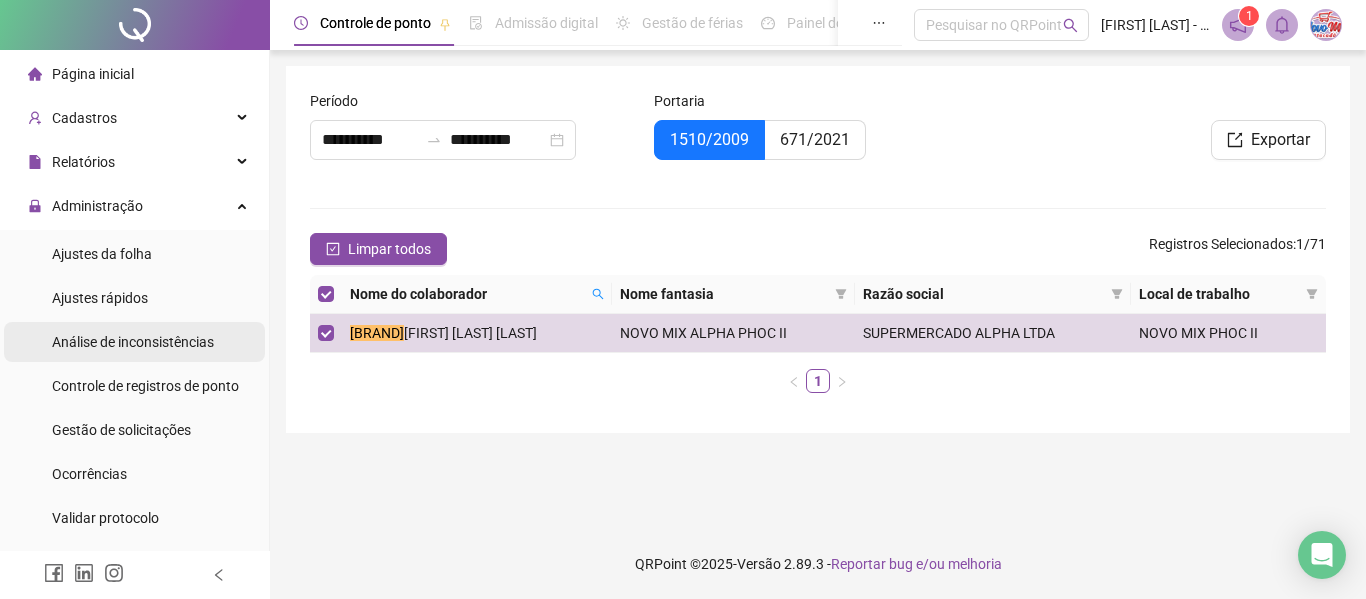 drag, startPoint x: 205, startPoint y: 376, endPoint x: 225, endPoint y: 353, distance: 30.479502 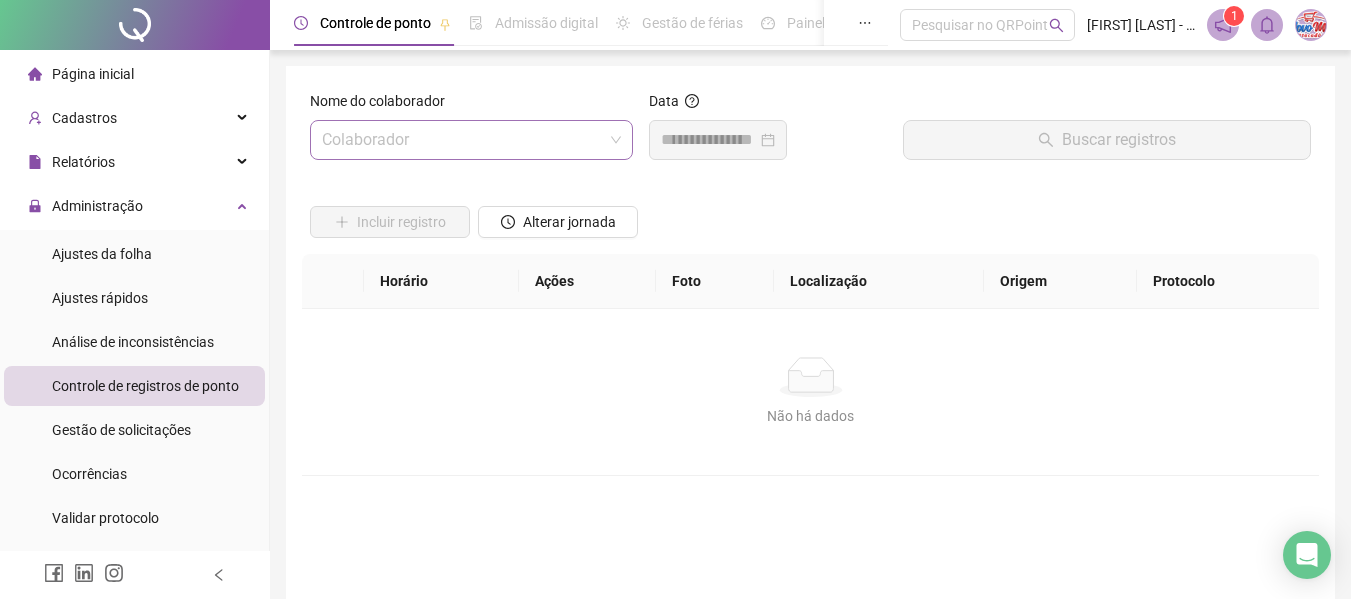 click at bounding box center [462, 140] 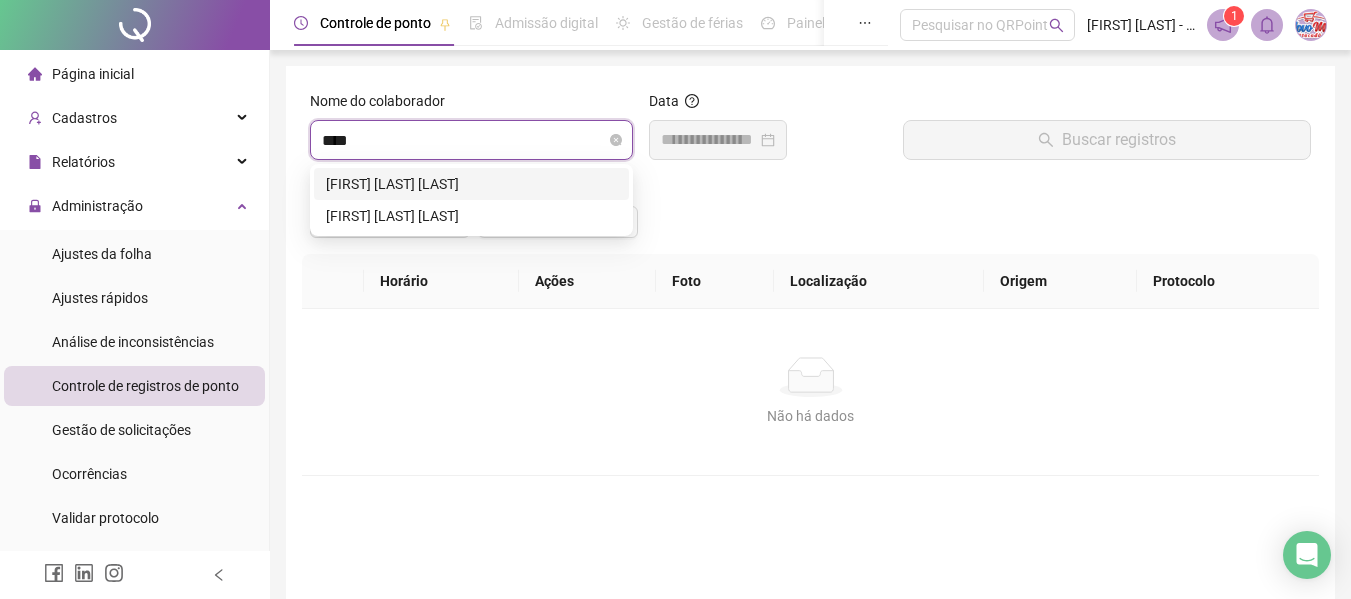 type on "*****" 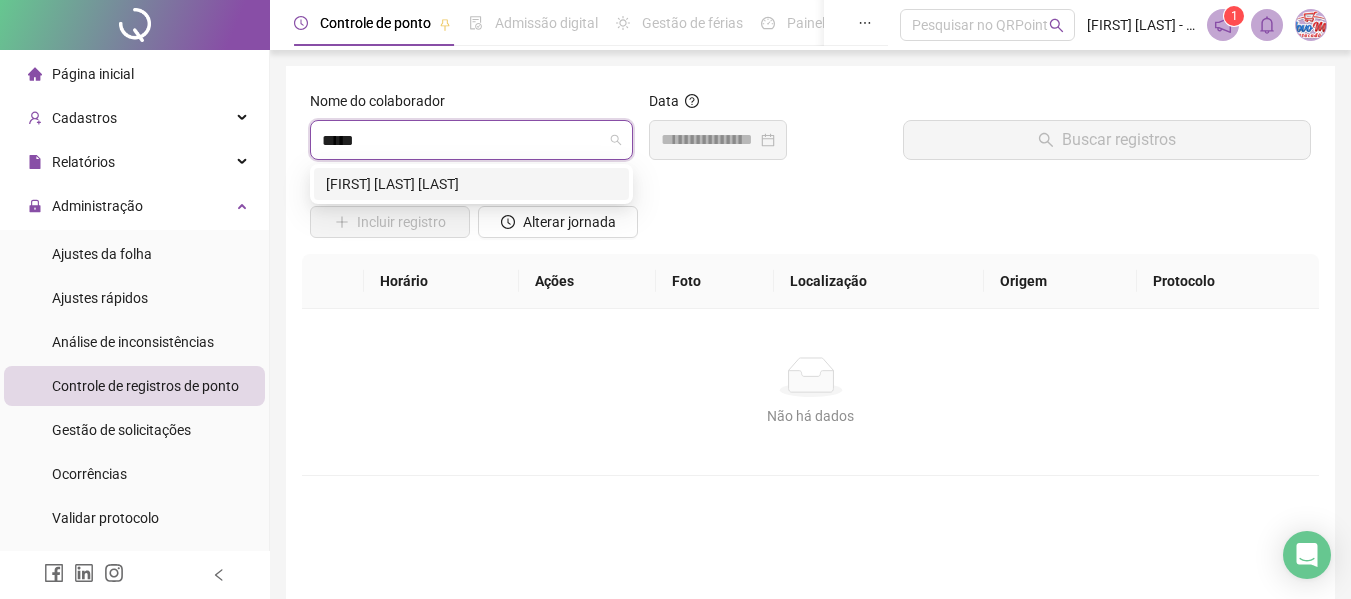 click on "[FIRST] [LAST] [LAST]" at bounding box center [471, 184] 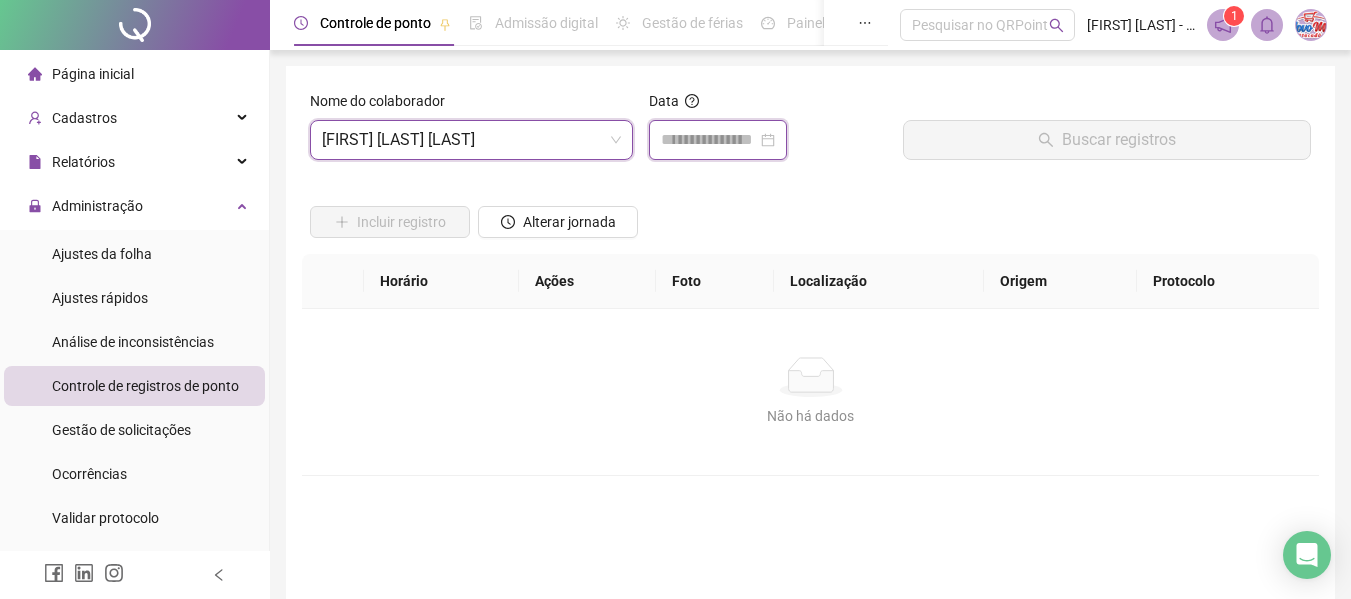 click at bounding box center [709, 140] 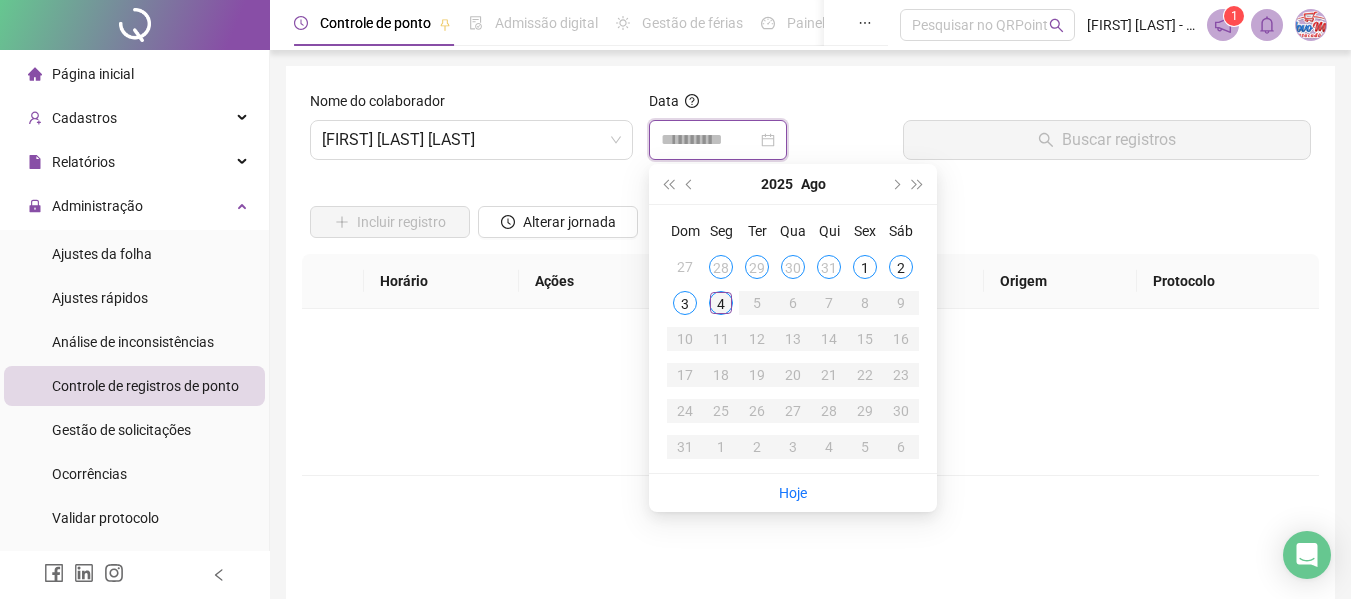 type on "**********" 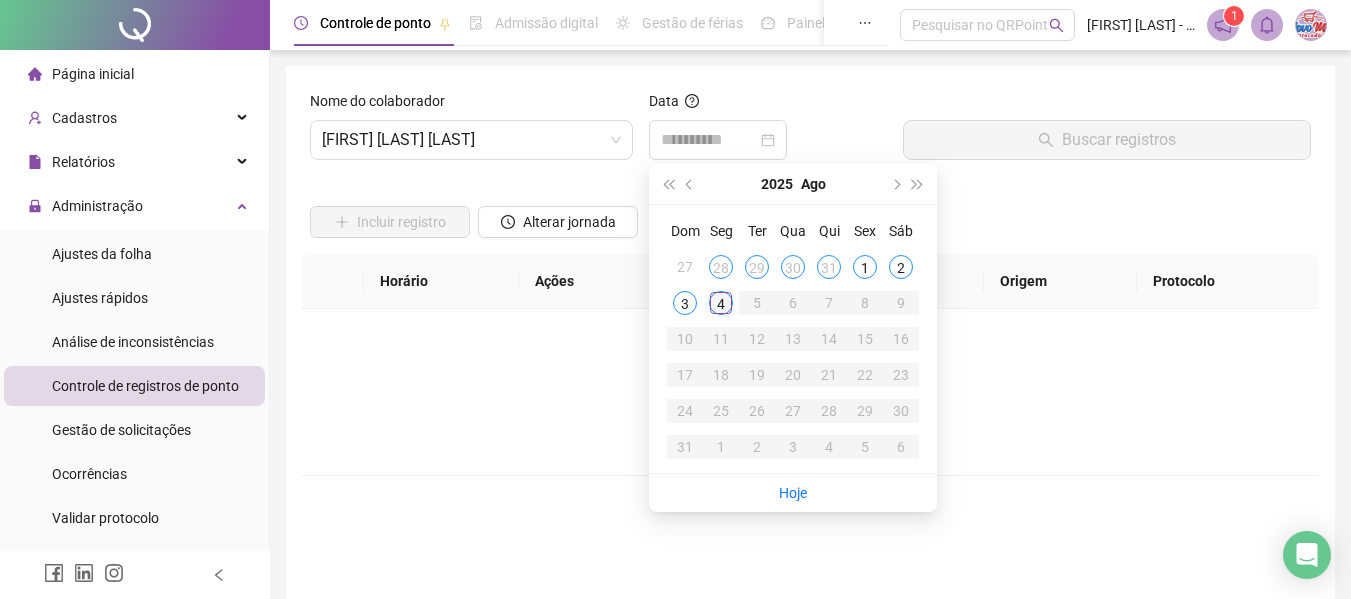 click on "4" at bounding box center (721, 303) 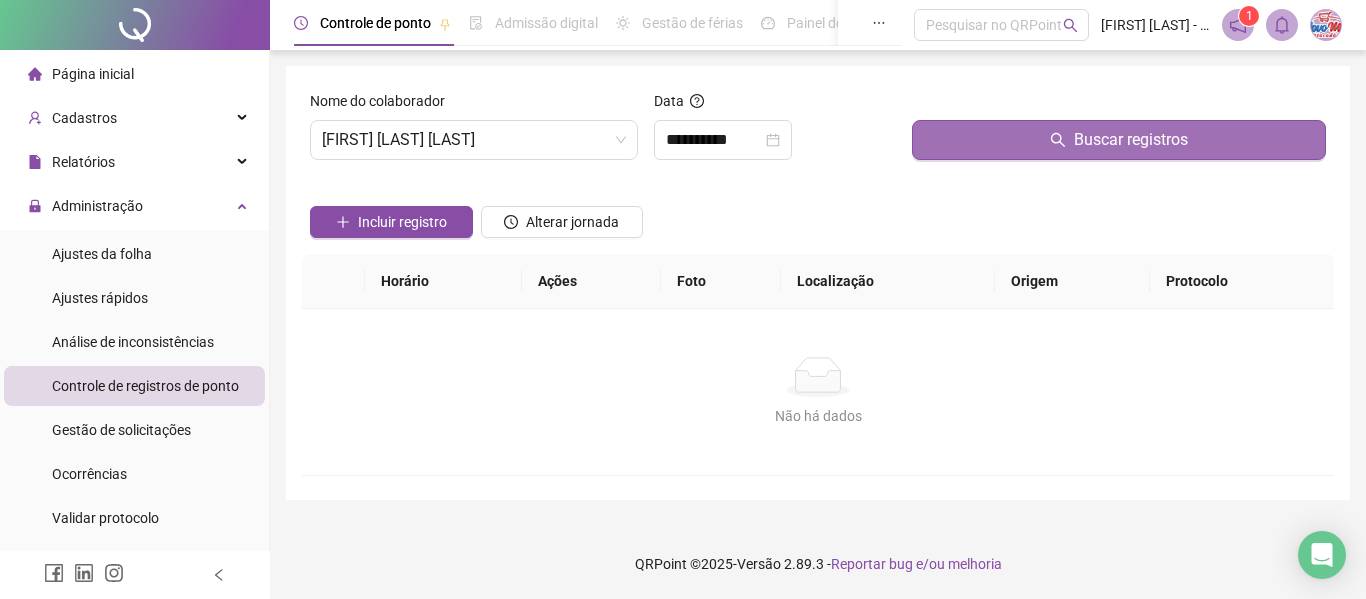 click on "Buscar registros" at bounding box center [1119, 140] 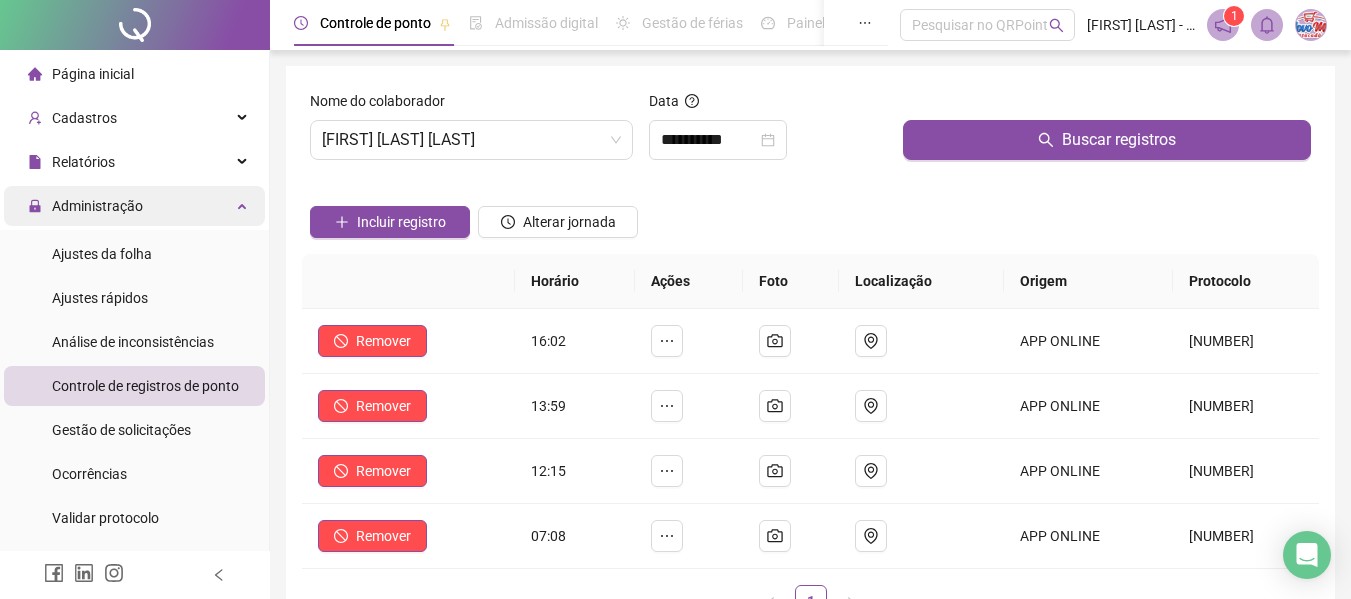 click on "Administração" at bounding box center [134, 206] 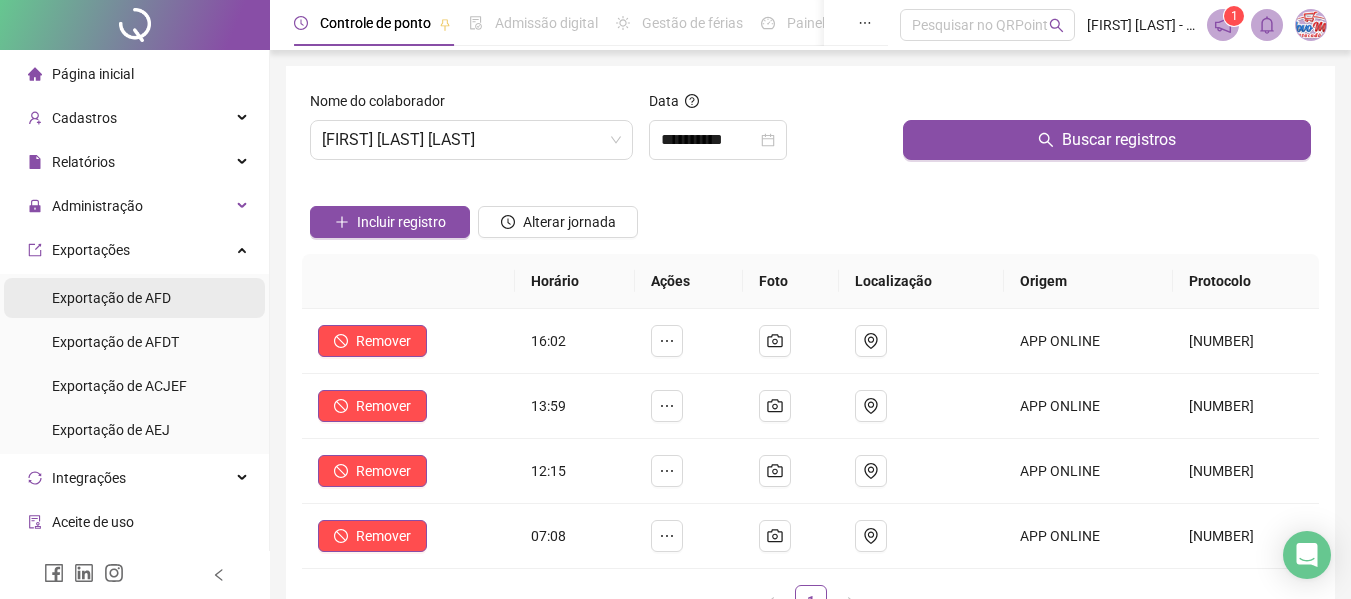 click on "Exportação de AFD" at bounding box center (111, 298) 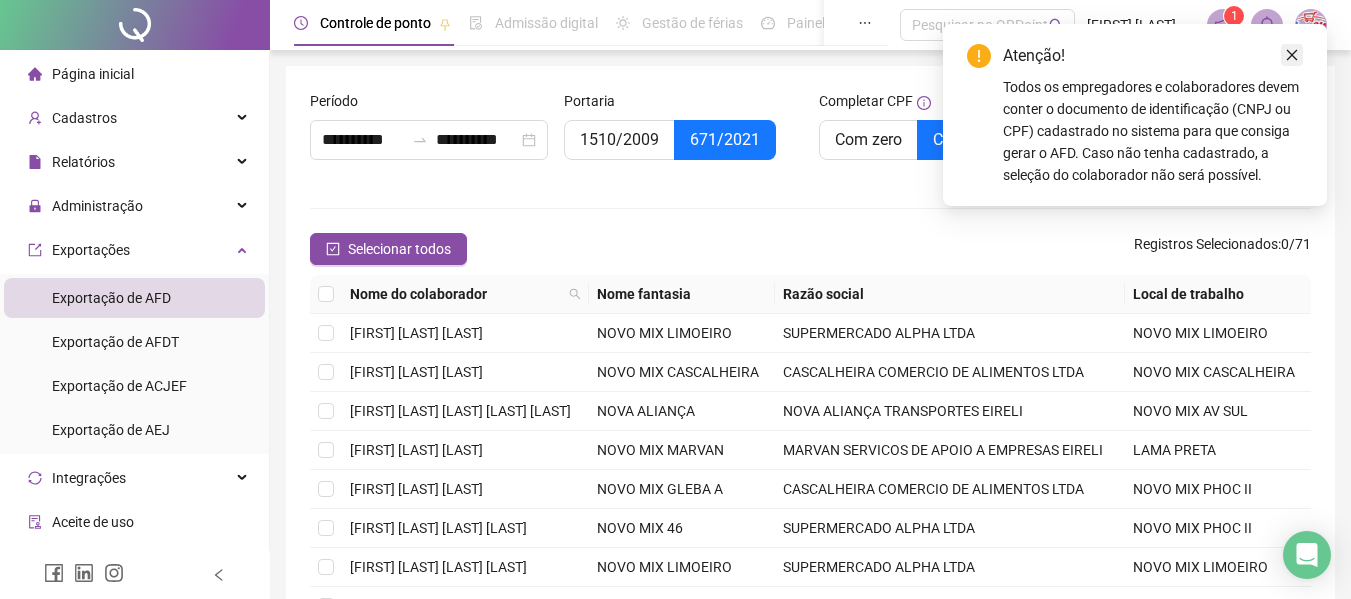 click 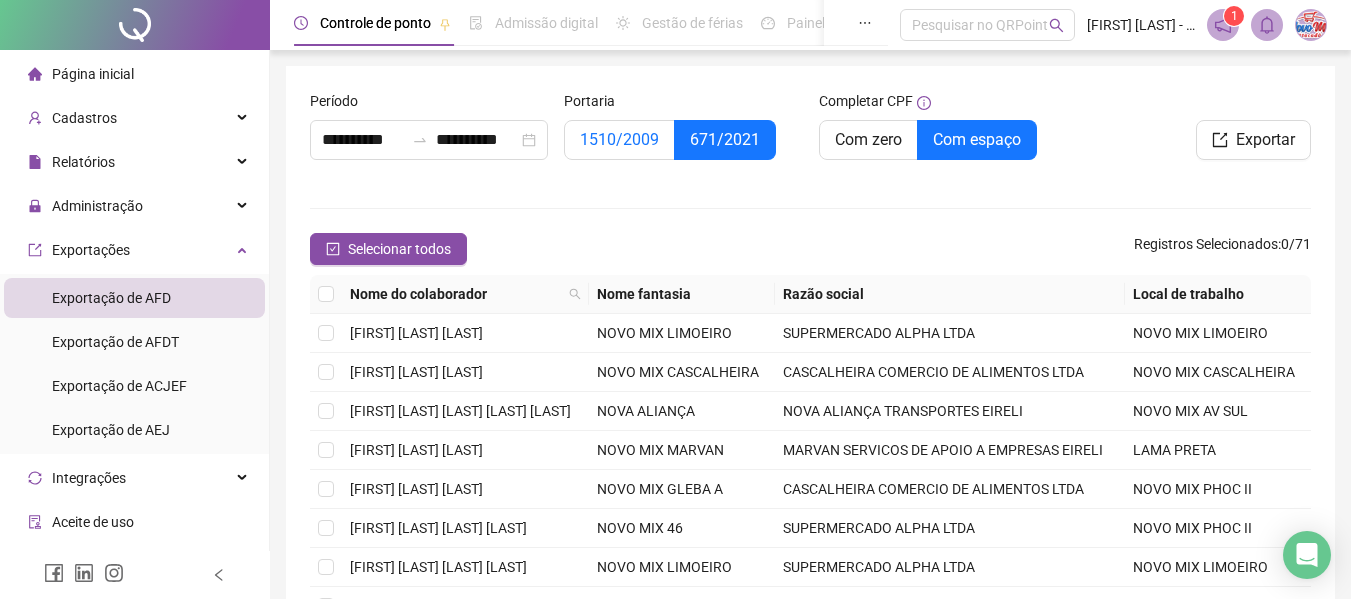 drag, startPoint x: 627, startPoint y: 138, endPoint x: 660, endPoint y: 140, distance: 33.06055 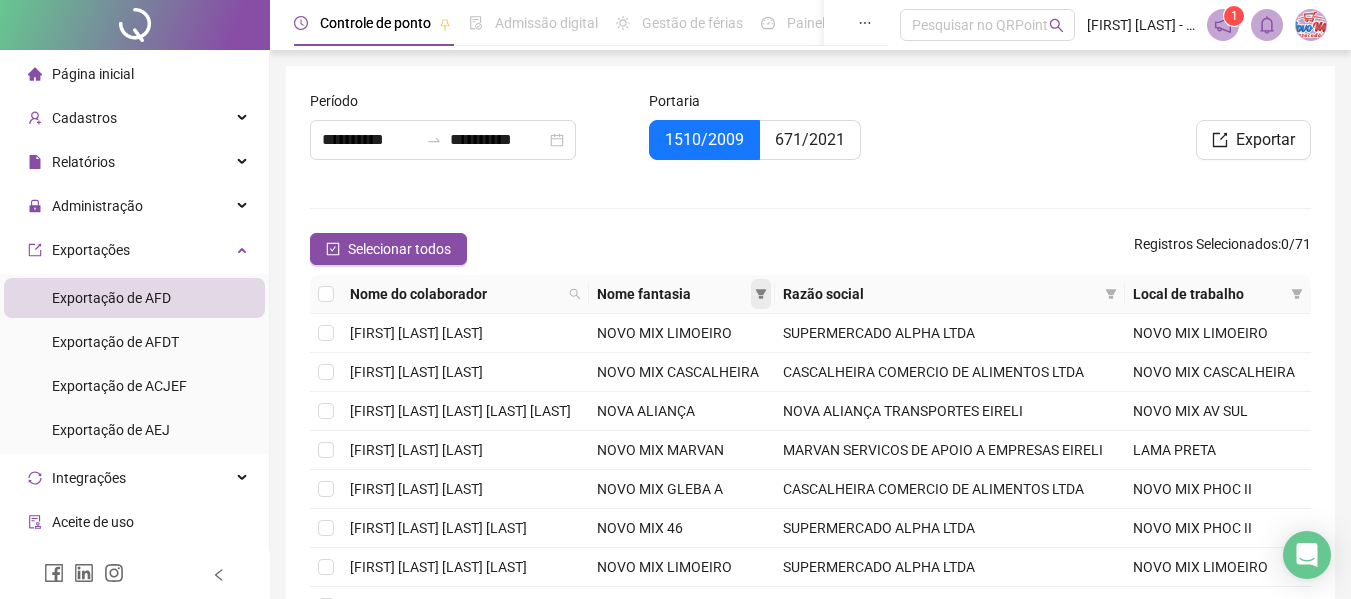click at bounding box center (761, 294) 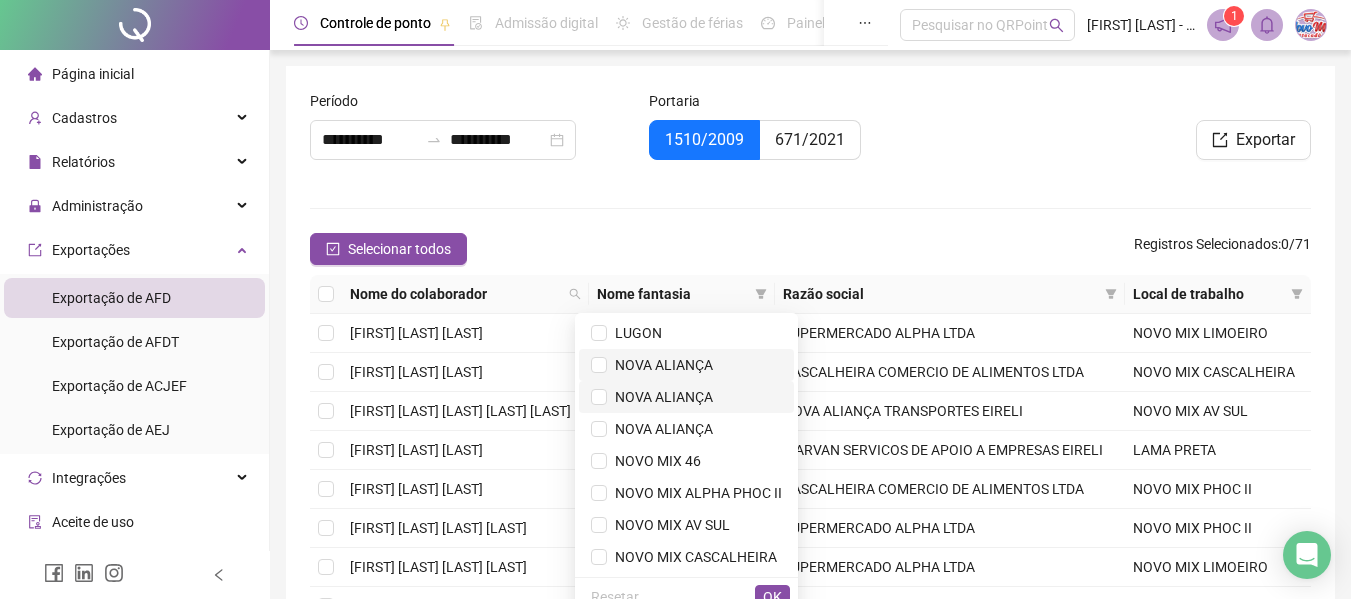 click on "NOVA ALIANÇA" at bounding box center (660, 365) 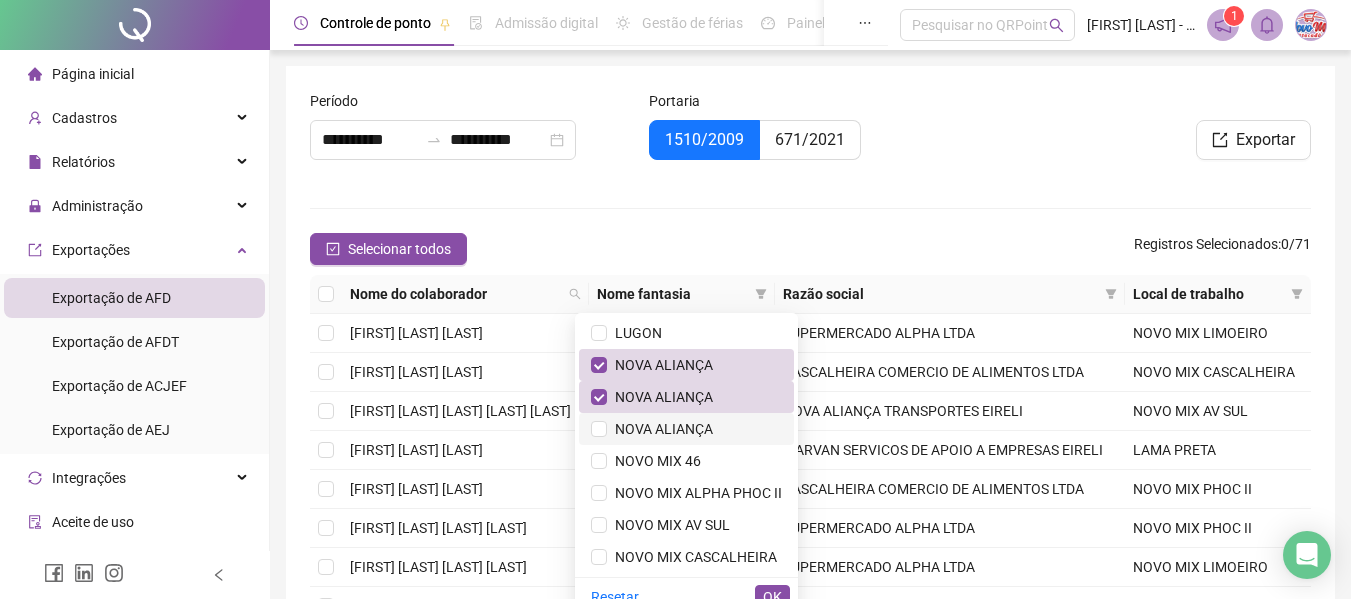 click on "NOVA ALIANÇA" at bounding box center [660, 429] 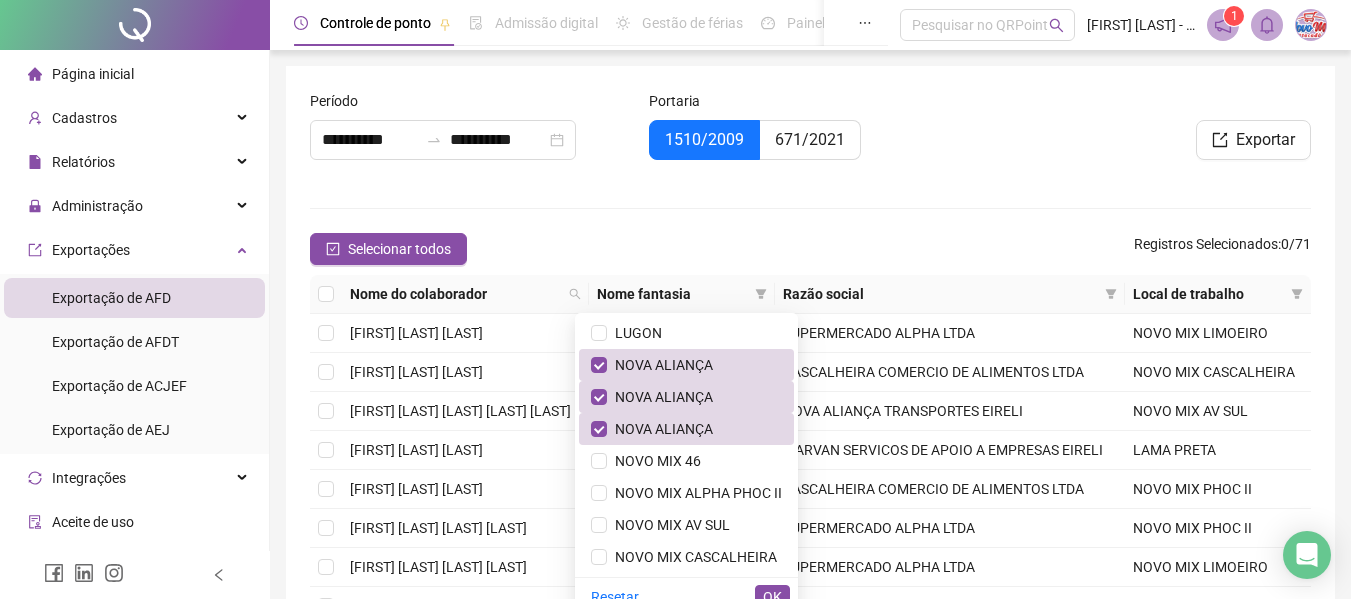 click on "Selecionar todos Registros Selecionados :  0 / 71" at bounding box center [810, 249] 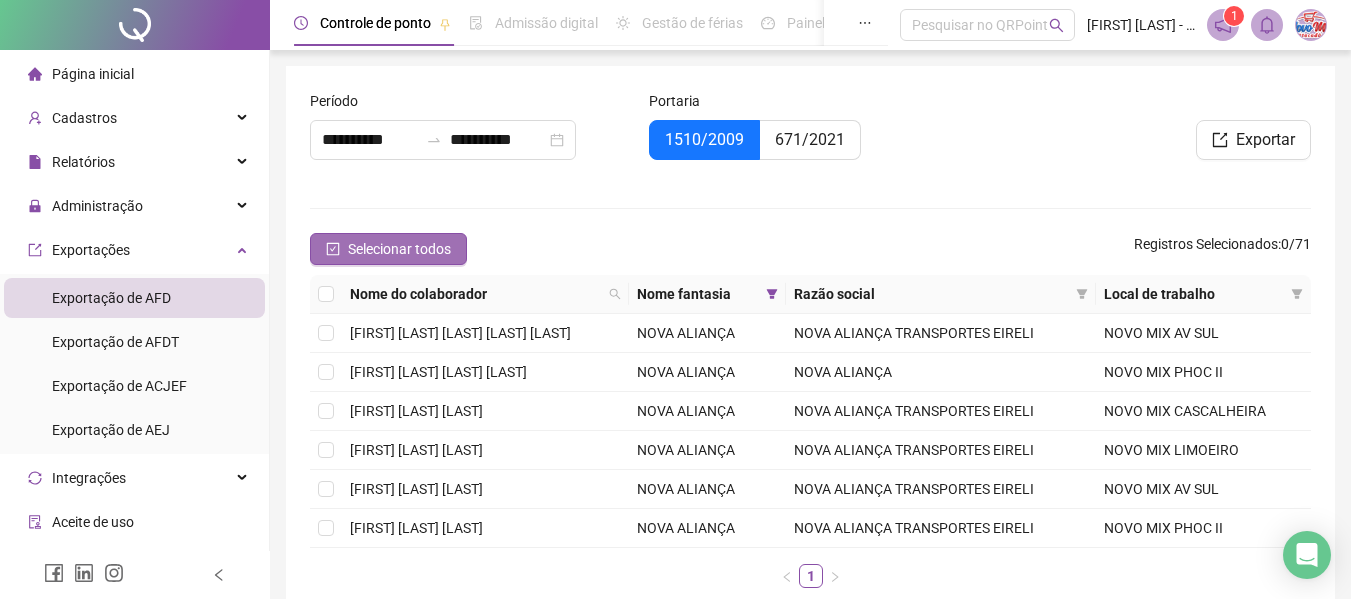 click on "Selecionar todos" at bounding box center (388, 249) 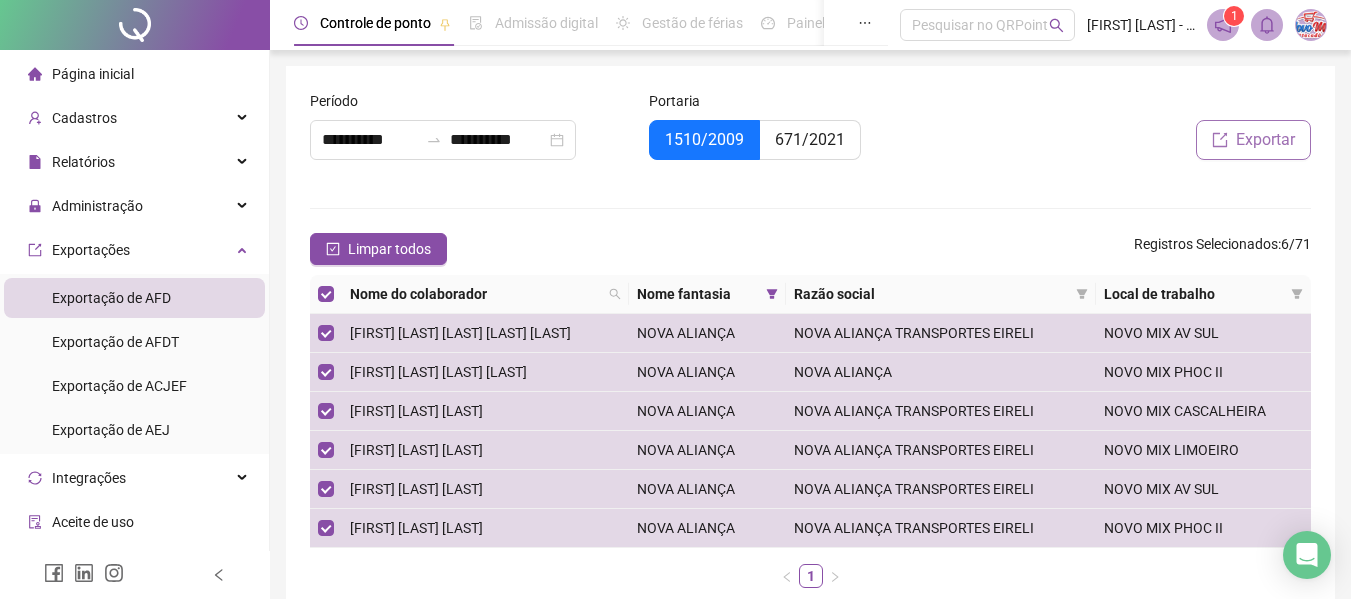 click on "Exportar" at bounding box center (1253, 140) 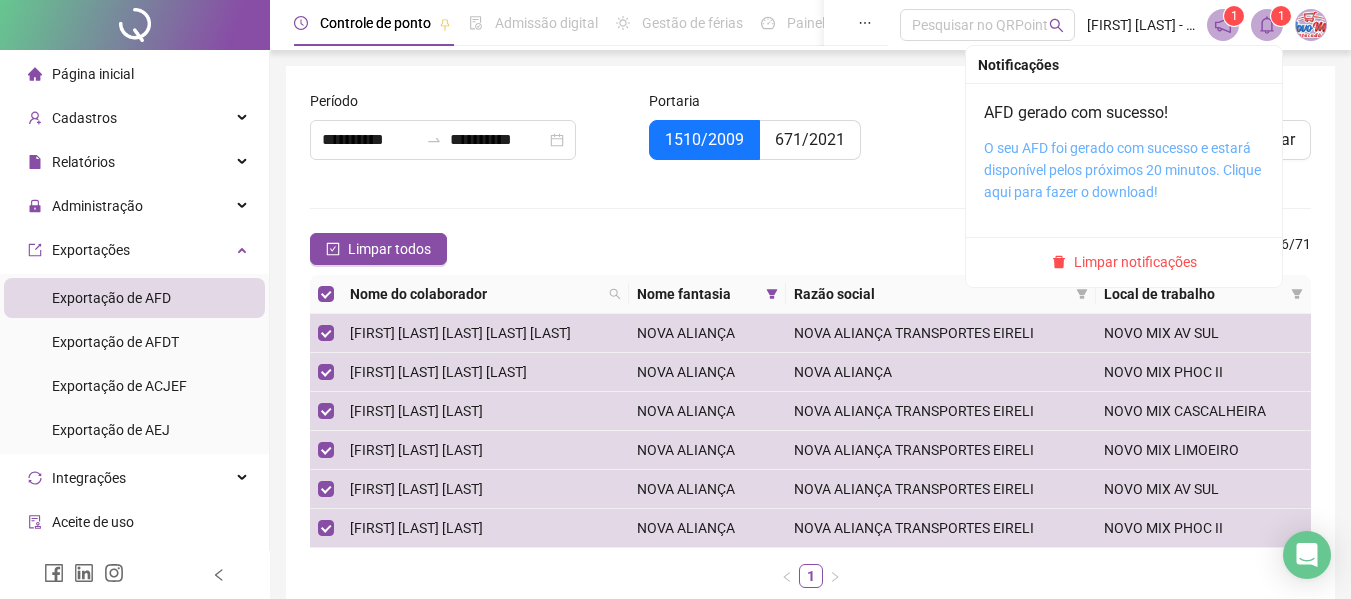 click on "O seu AFD foi gerado com sucesso e estará disponível pelos próximos 20 minutos.
Clique aqui para fazer o download!" at bounding box center (1122, 170) 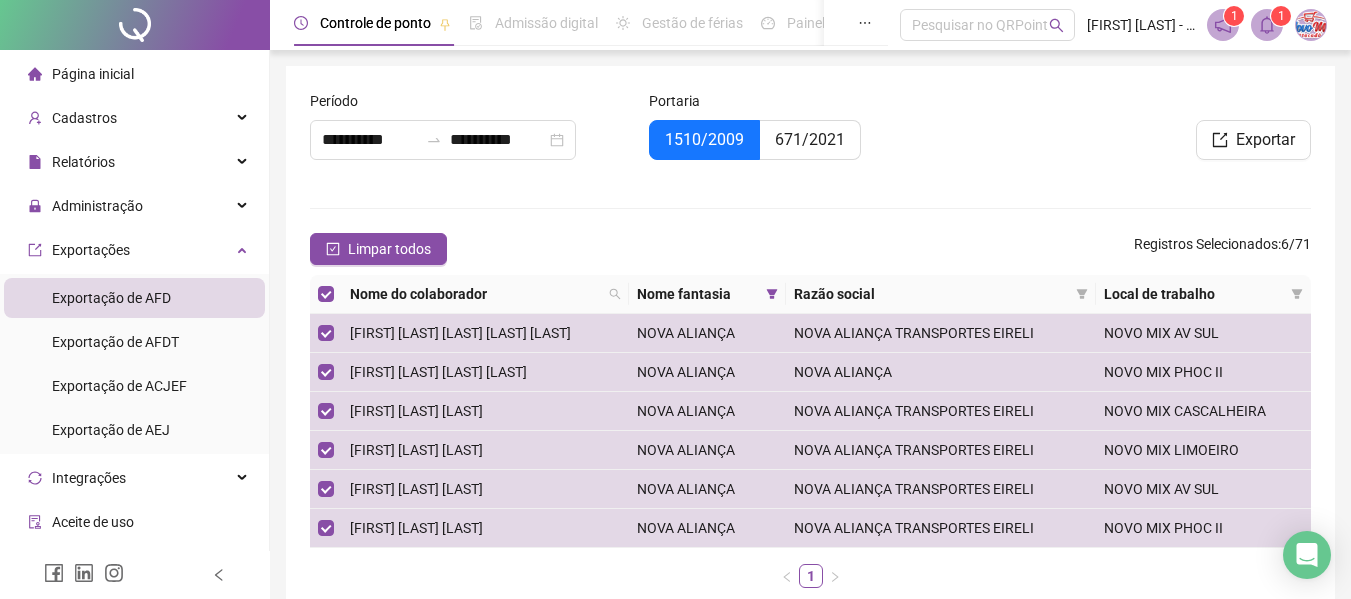 click on "**********" at bounding box center [810, 347] 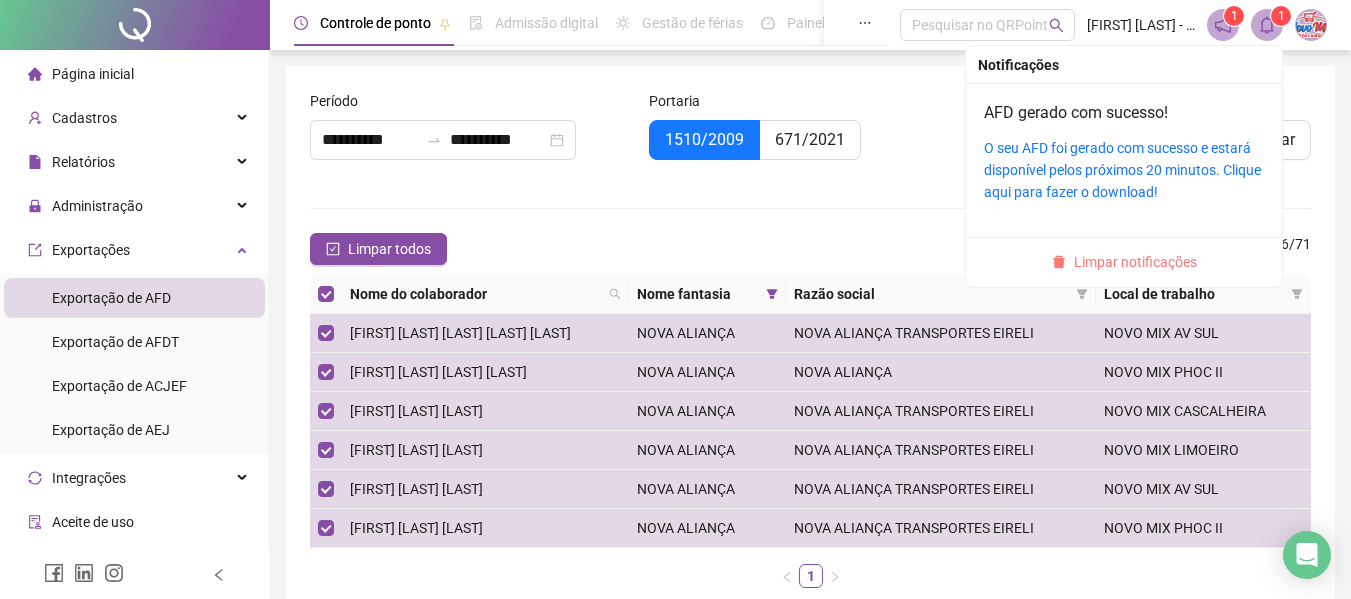 click on "Limpar notificações" at bounding box center [1135, 262] 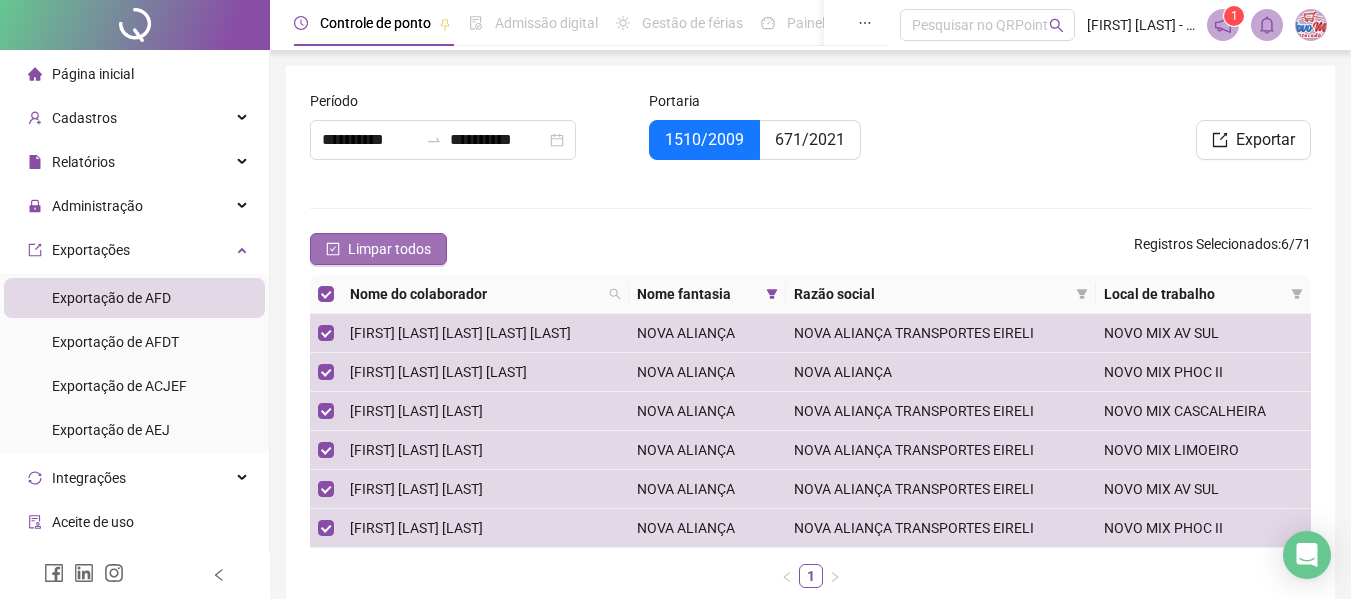 click on "Limpar todos" at bounding box center (389, 249) 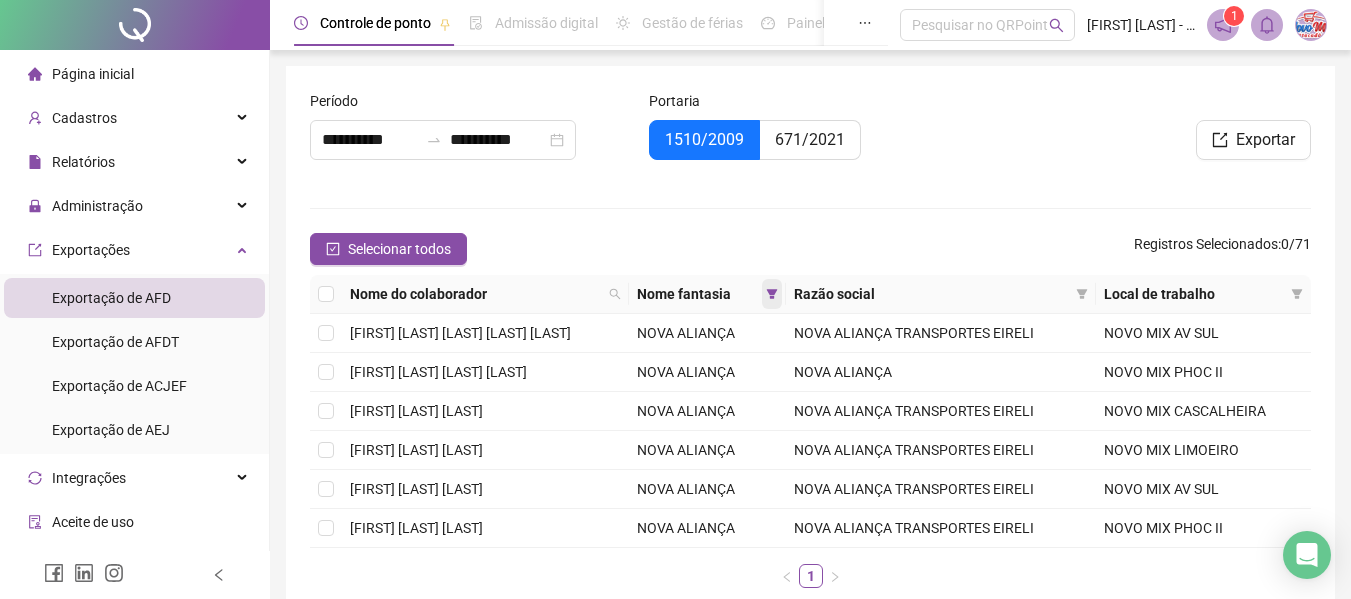 click 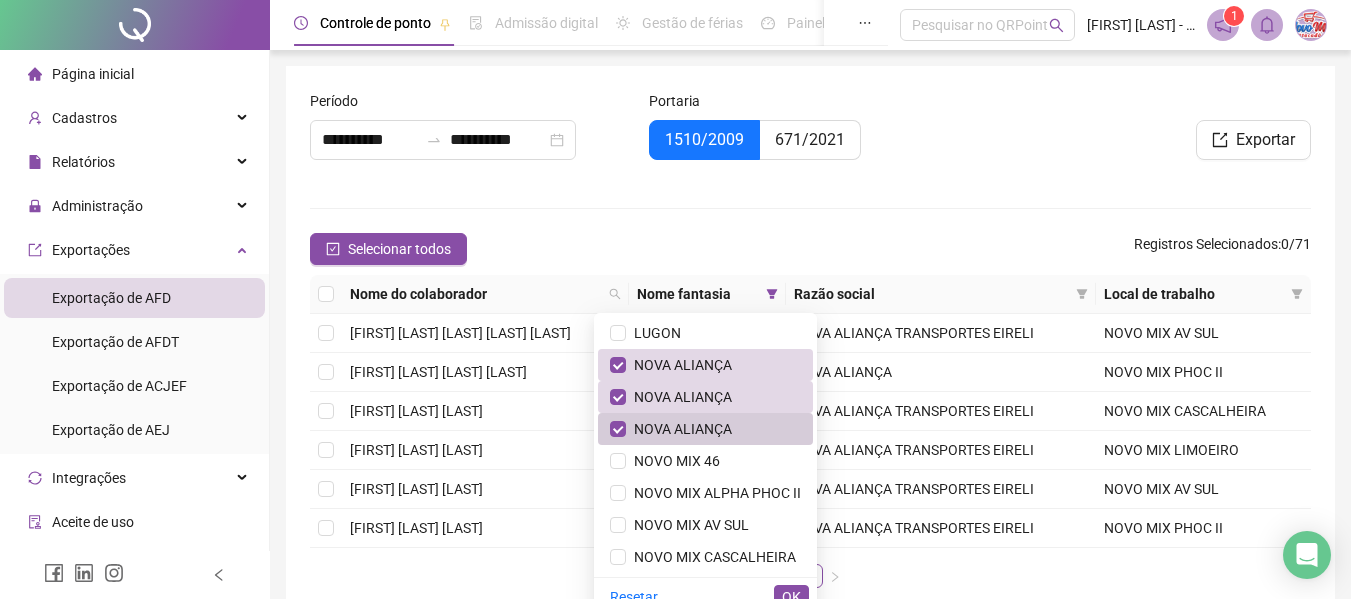 click on "NOVA ALIANÇA" at bounding box center [679, 429] 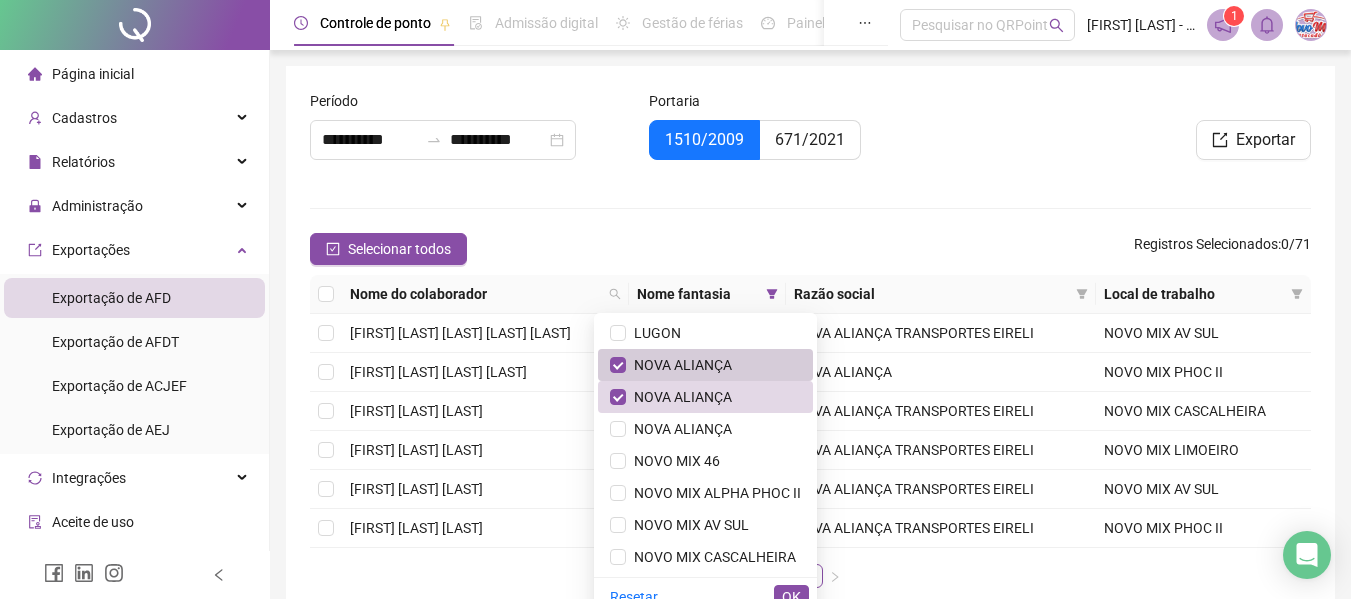 click on "NOVA ALIANÇA" at bounding box center [679, 365] 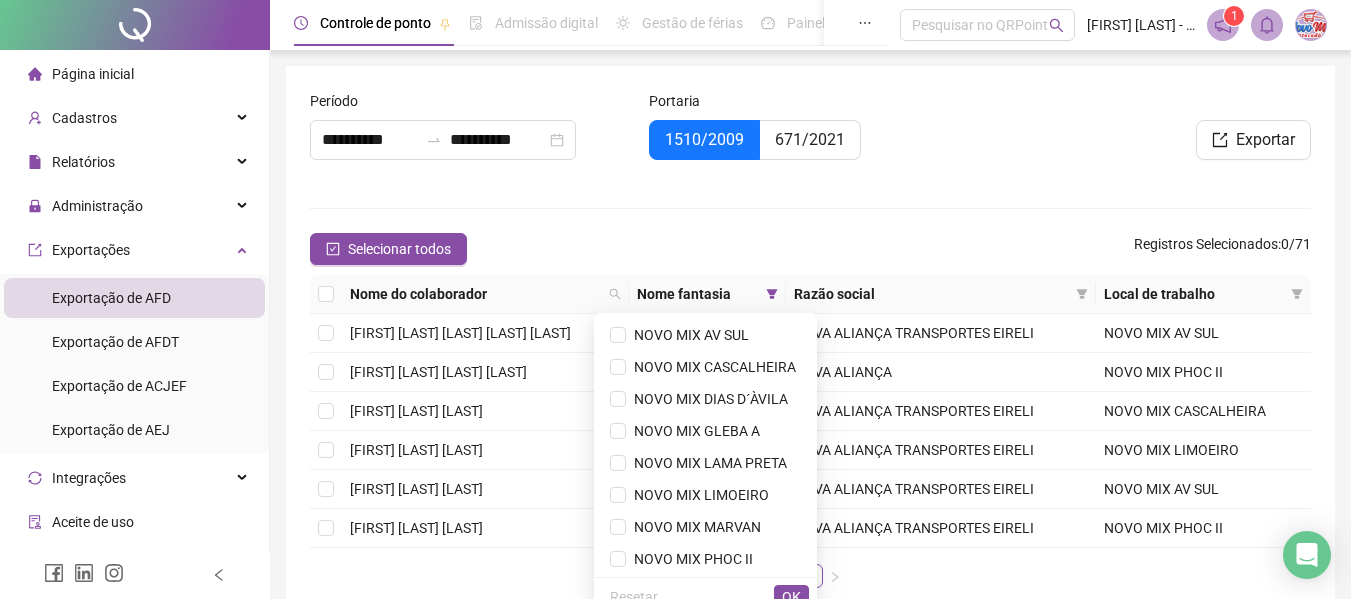 scroll, scrollTop: 192, scrollLeft: 0, axis: vertical 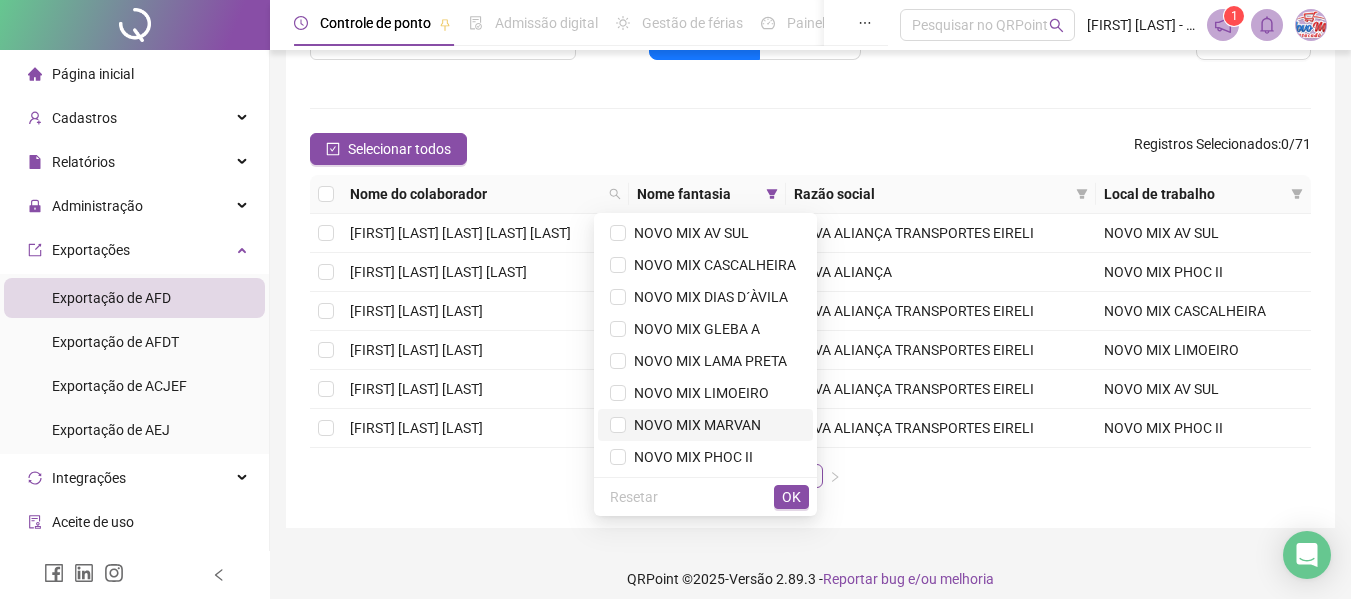 click on "NOVO MIX MARVAN" at bounding box center (693, 425) 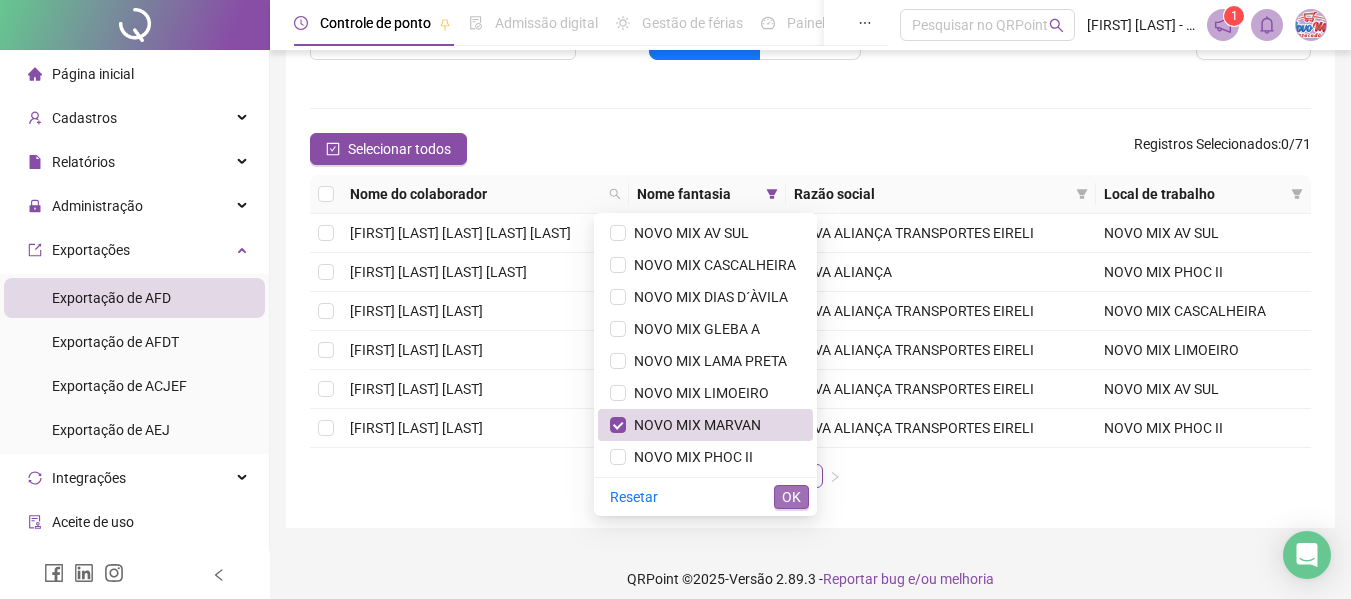 click on "OK" at bounding box center (791, 497) 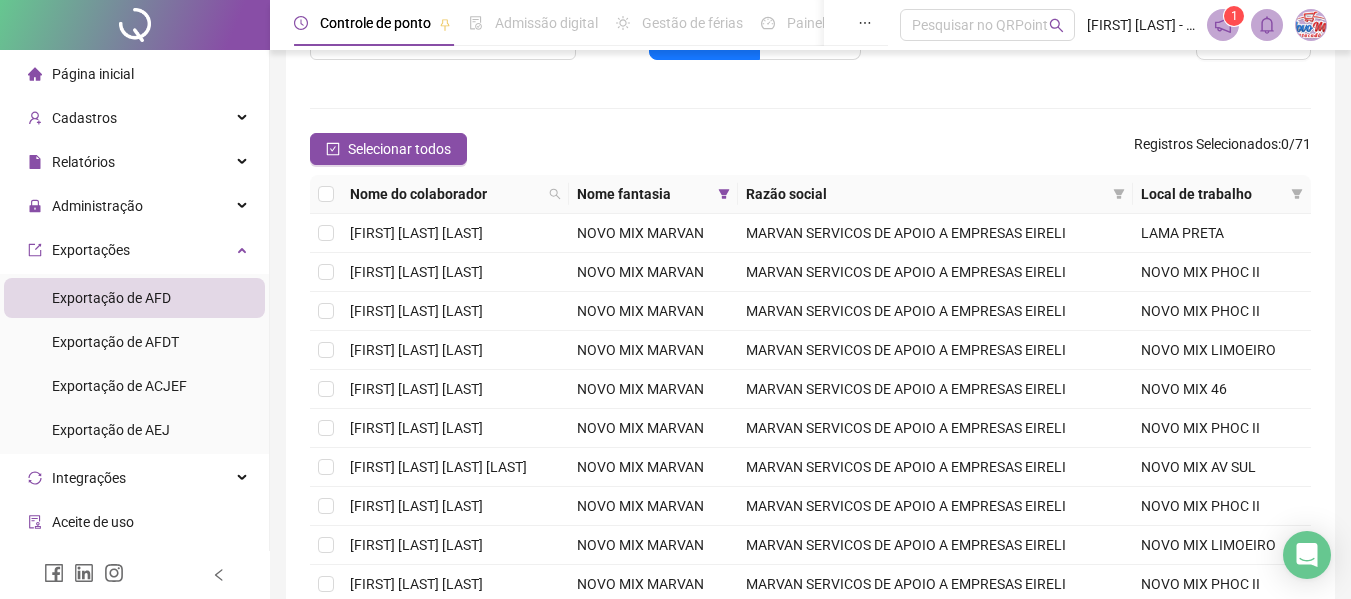 click on "Nome do colaborador" at bounding box center (445, 194) 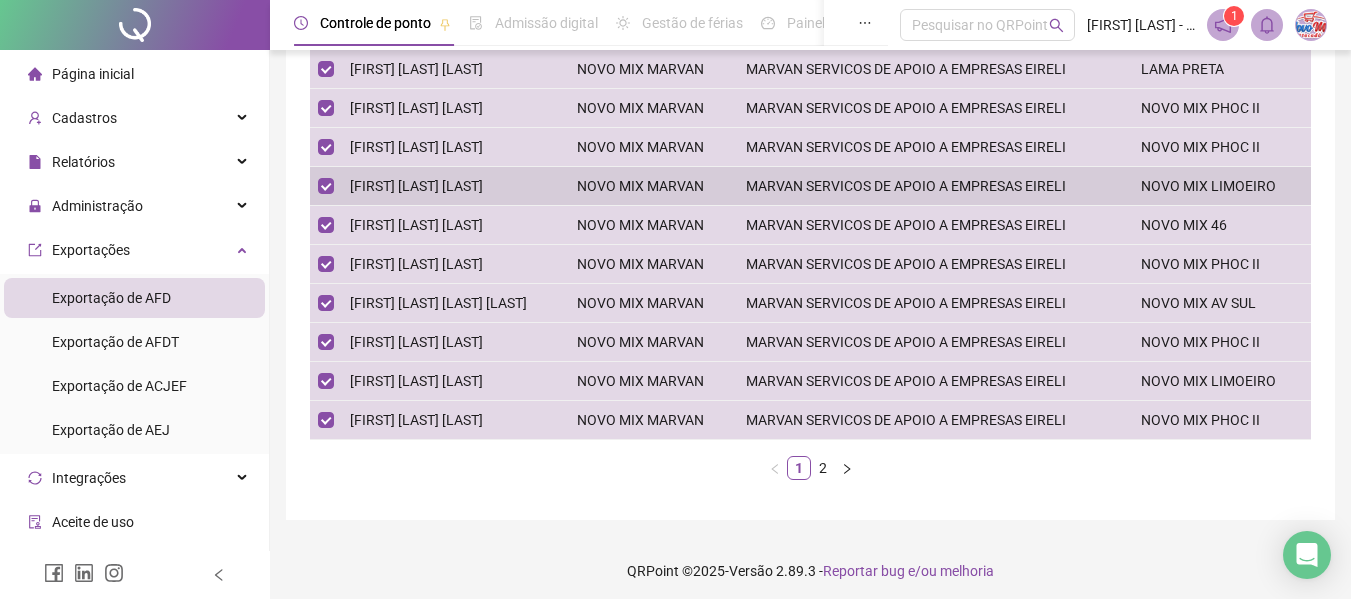 scroll, scrollTop: 0, scrollLeft: 0, axis: both 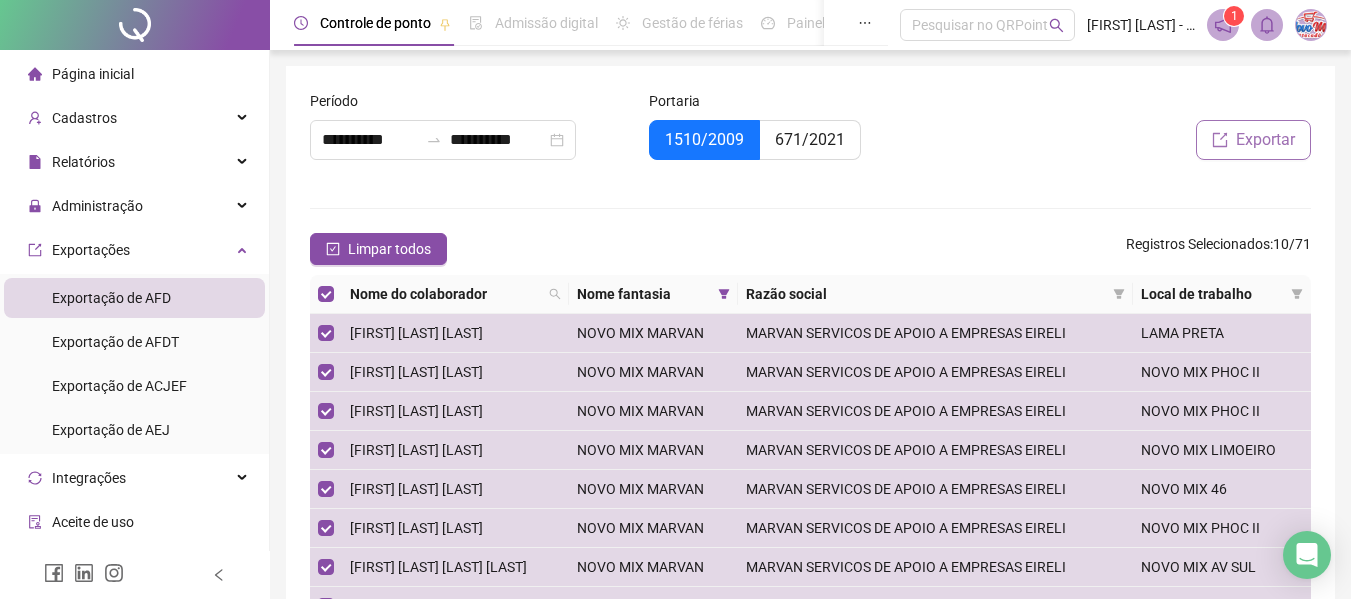 click on "Exportar" at bounding box center [1265, 140] 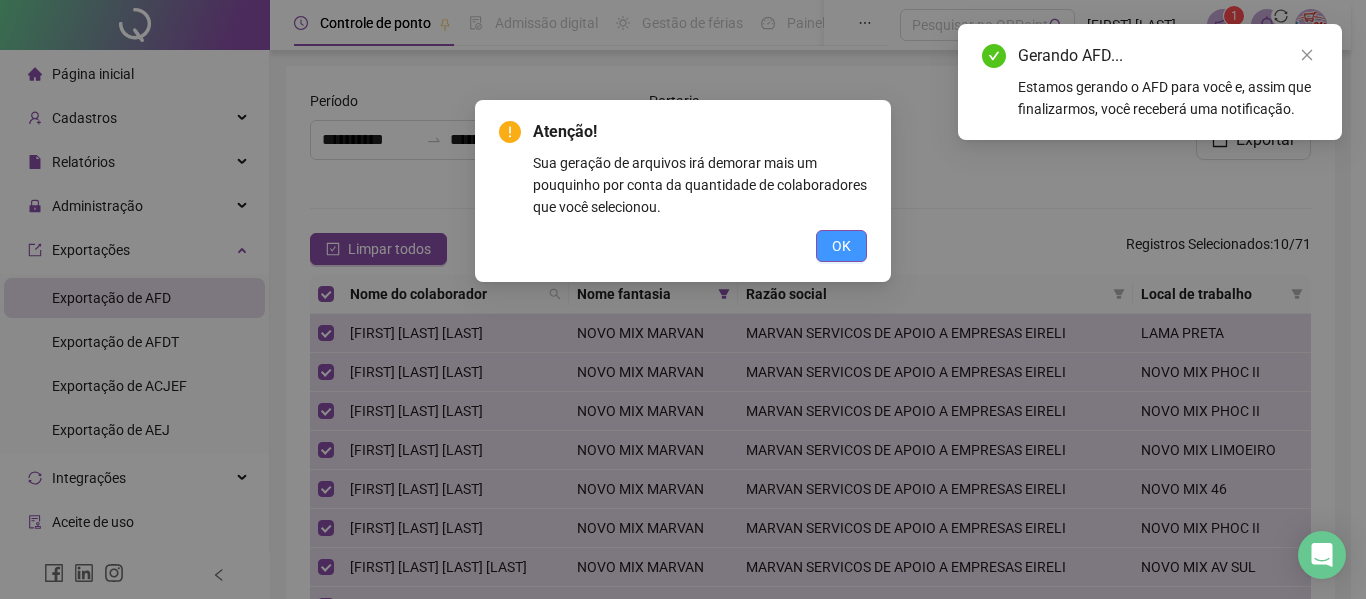 click on "OK" at bounding box center [841, 246] 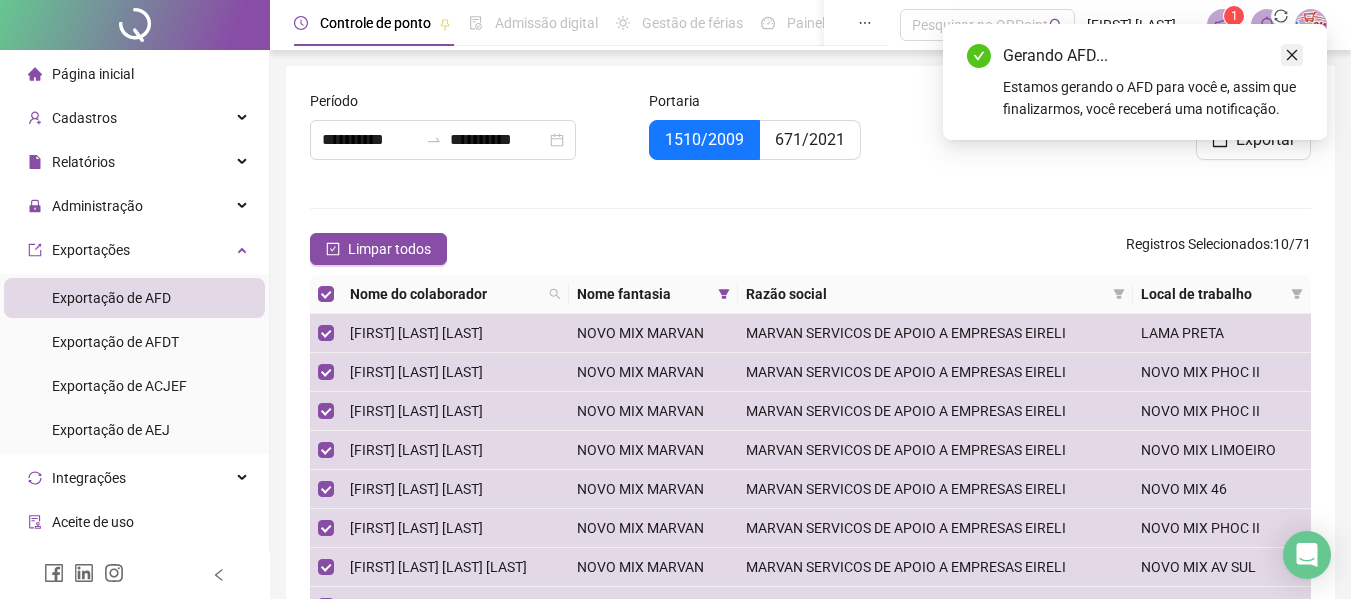 click 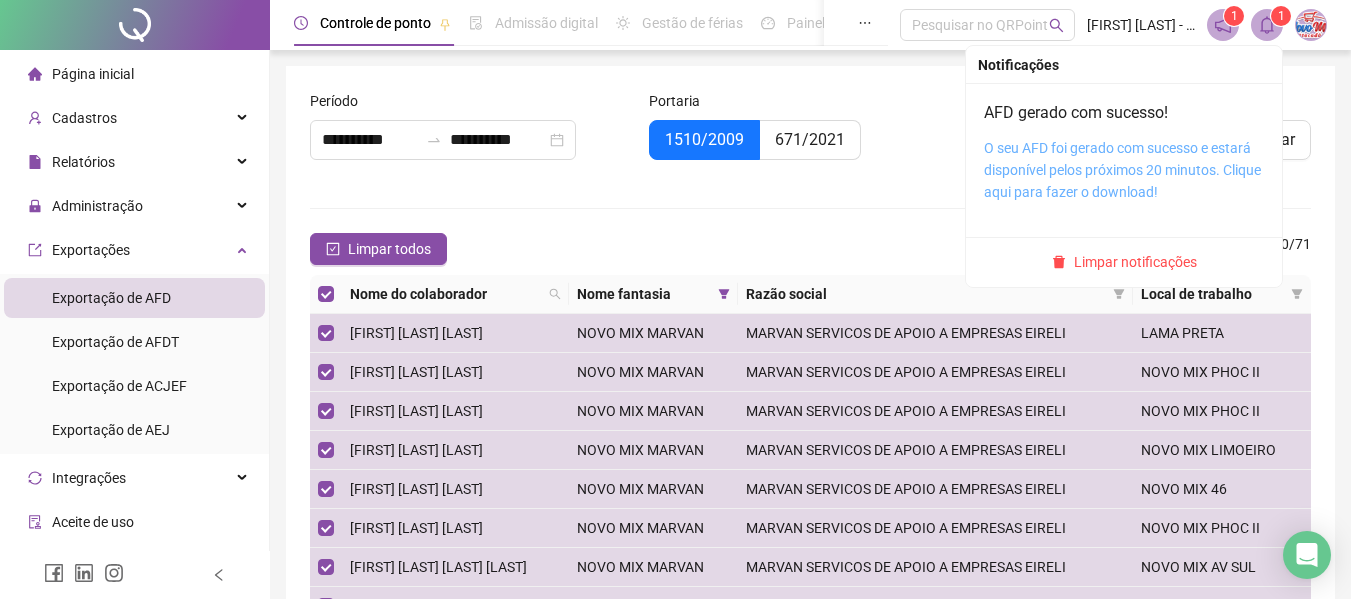 click on "O seu AFD foi gerado com sucesso e estará disponível pelos próximos 20 minutos.
Clique aqui para fazer o download!" at bounding box center (1122, 170) 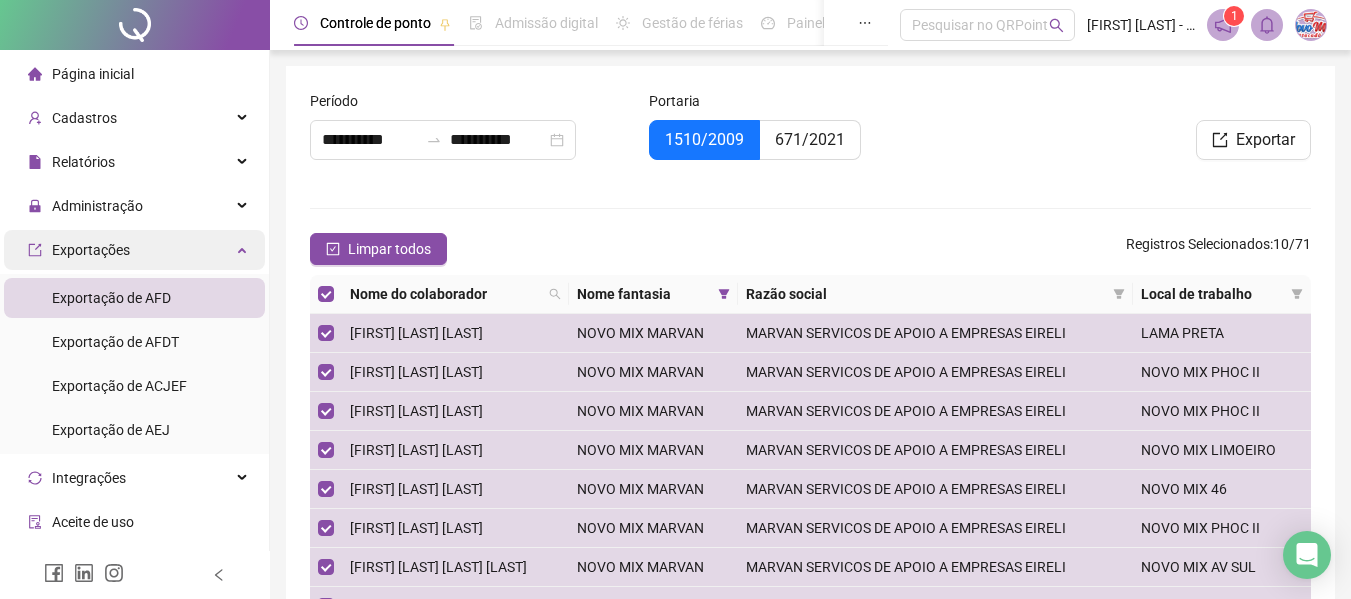 click on "Exportações" at bounding box center [134, 250] 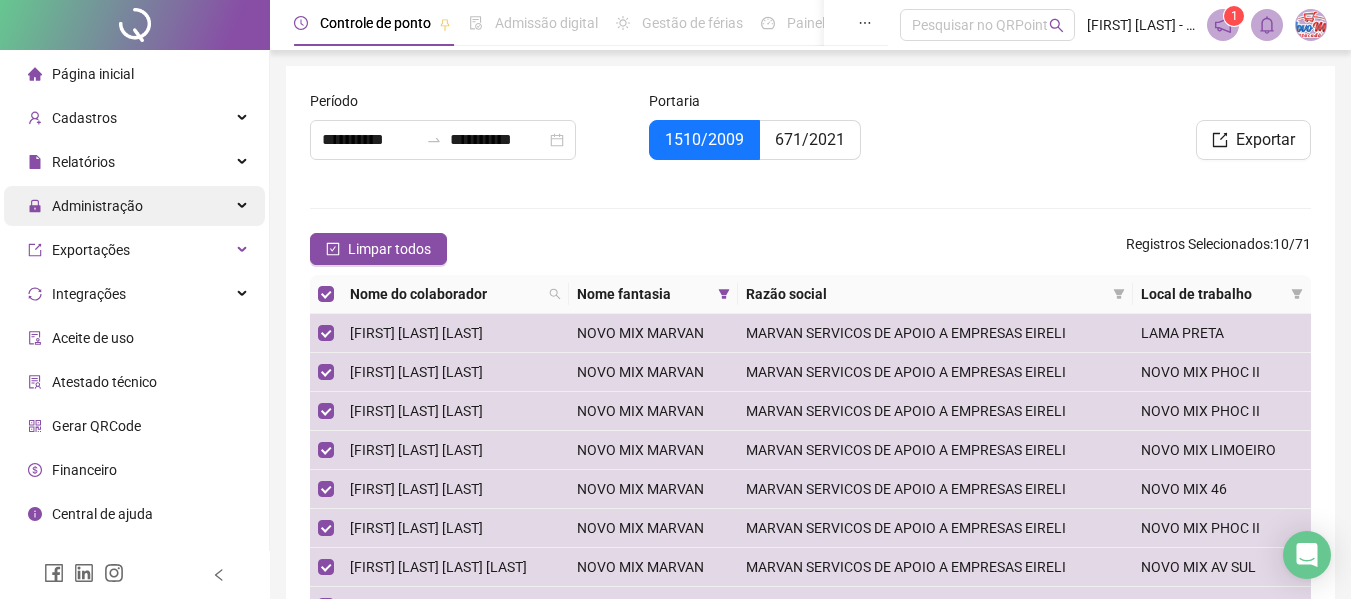 click on "Administração" at bounding box center (97, 206) 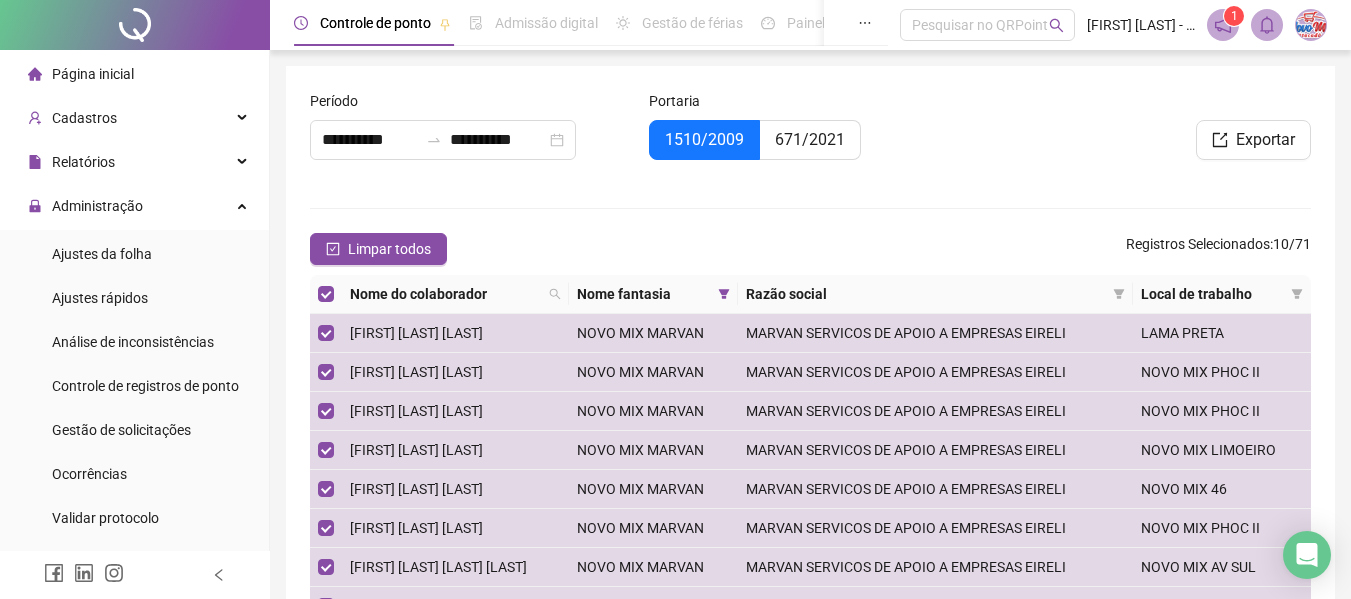 drag, startPoint x: 151, startPoint y: 381, endPoint x: 269, endPoint y: 269, distance: 162.6899 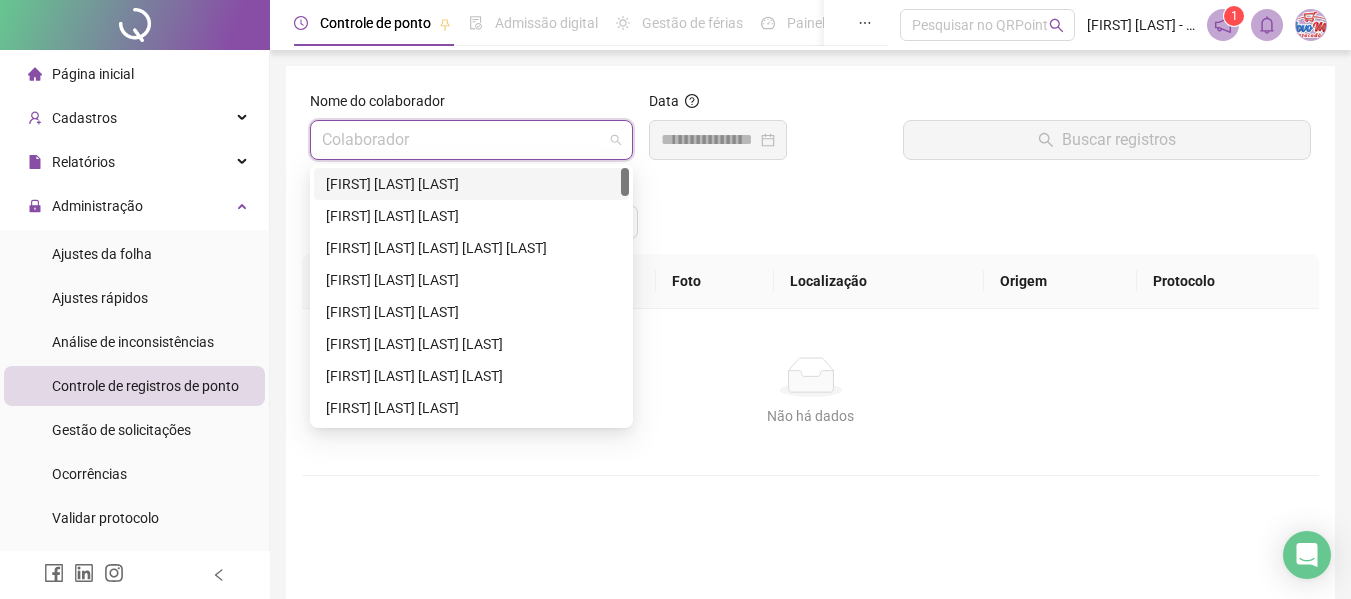 click at bounding box center [462, 140] 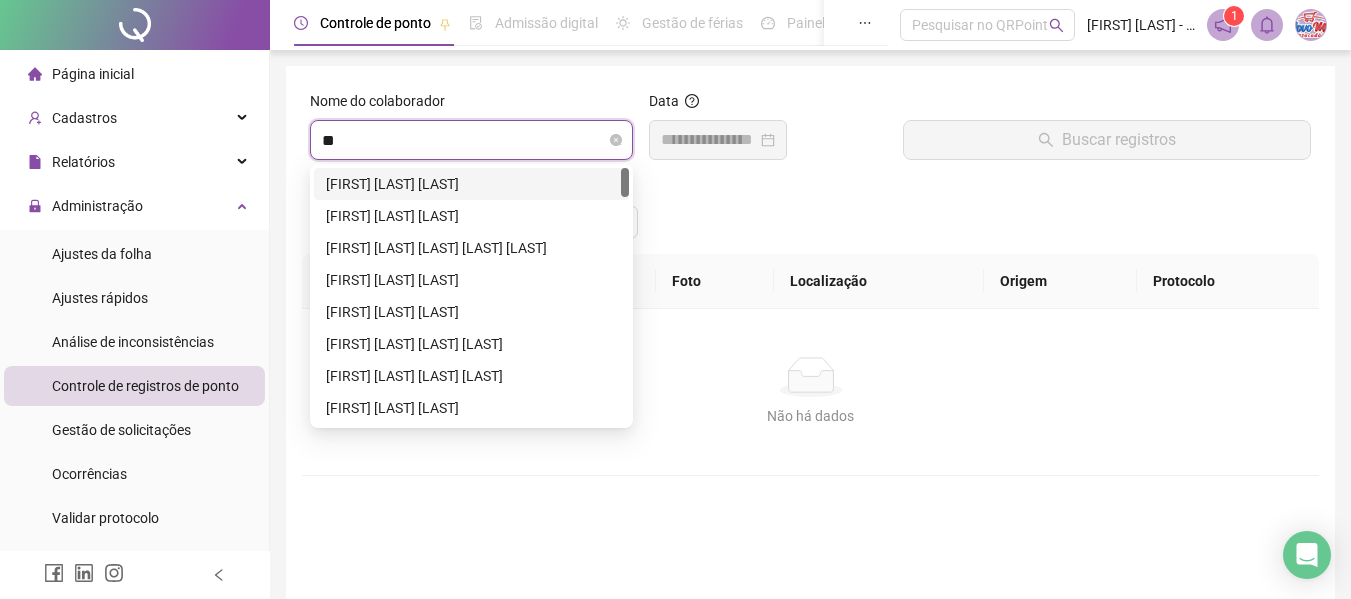 type on "***" 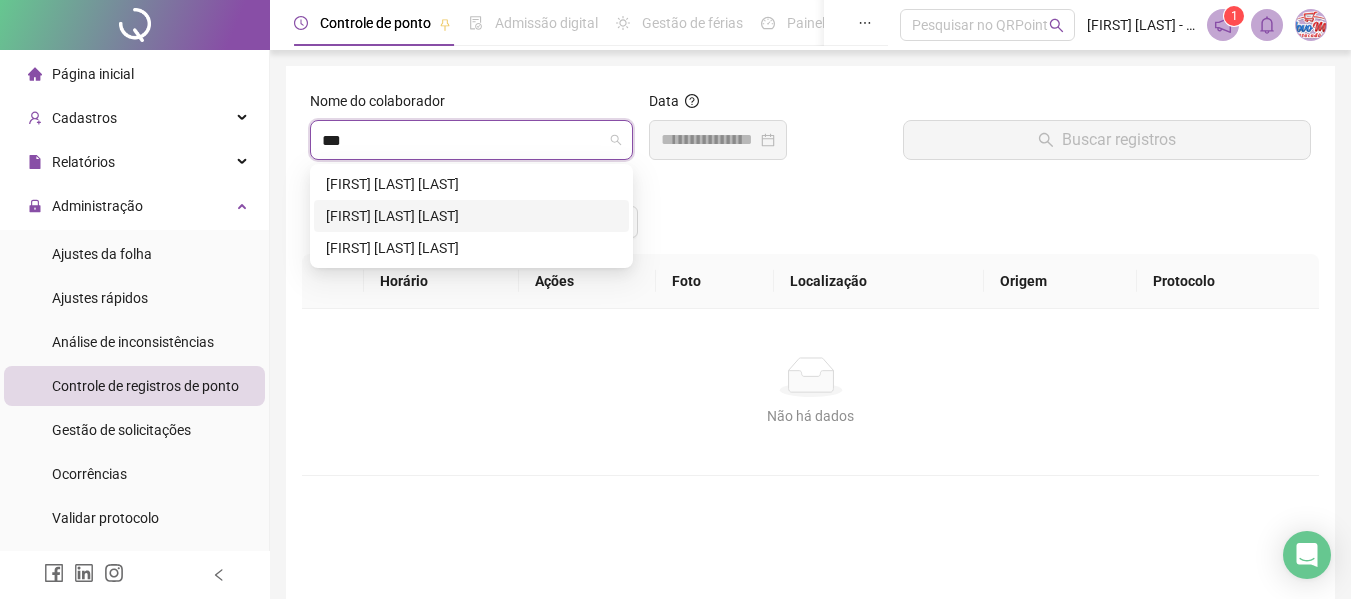 click on "[FIRST] [LAST] [LAST]" at bounding box center (471, 216) 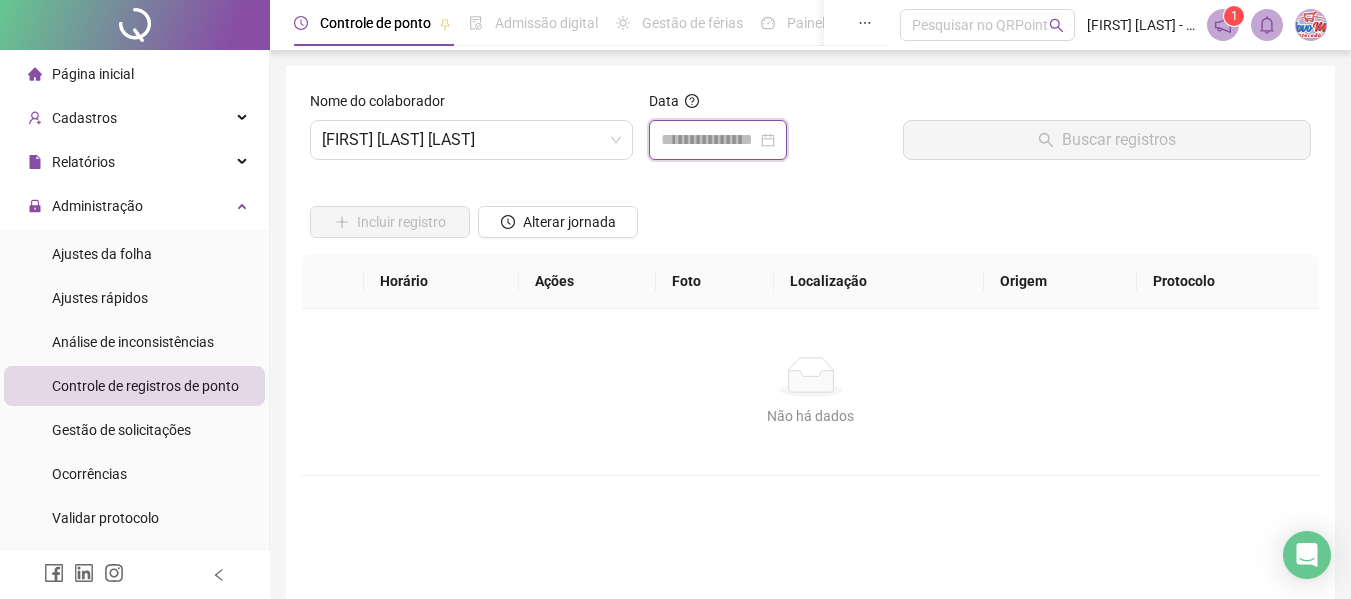 click at bounding box center [709, 140] 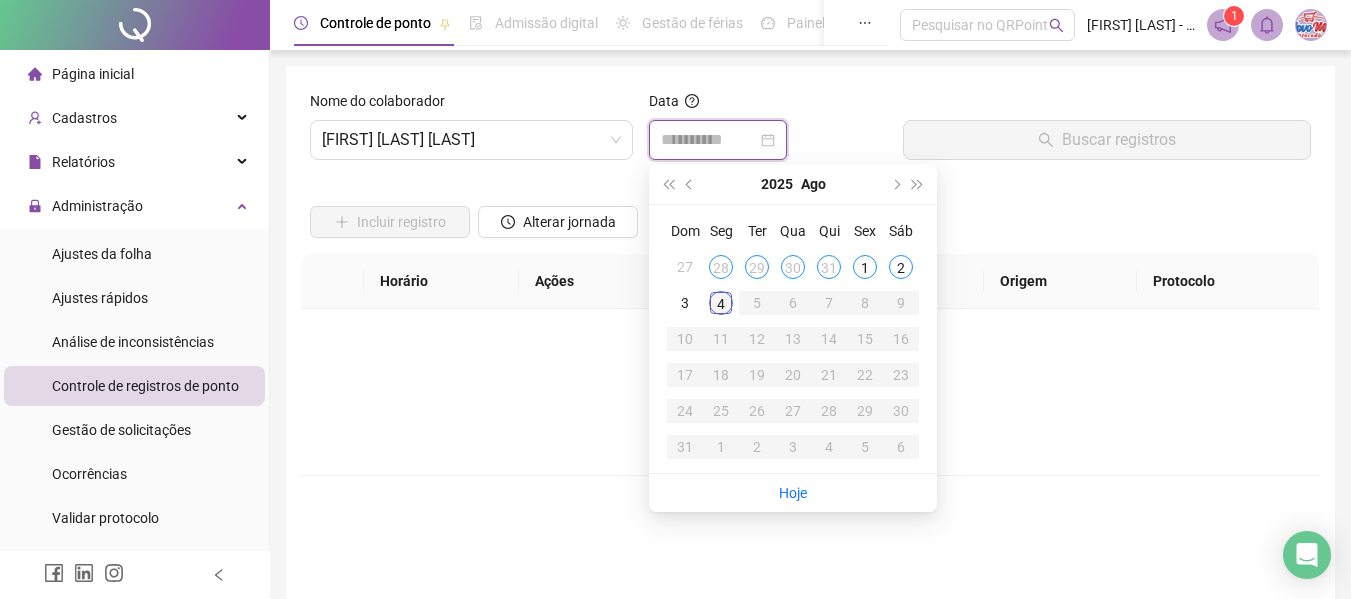 type on "**********" 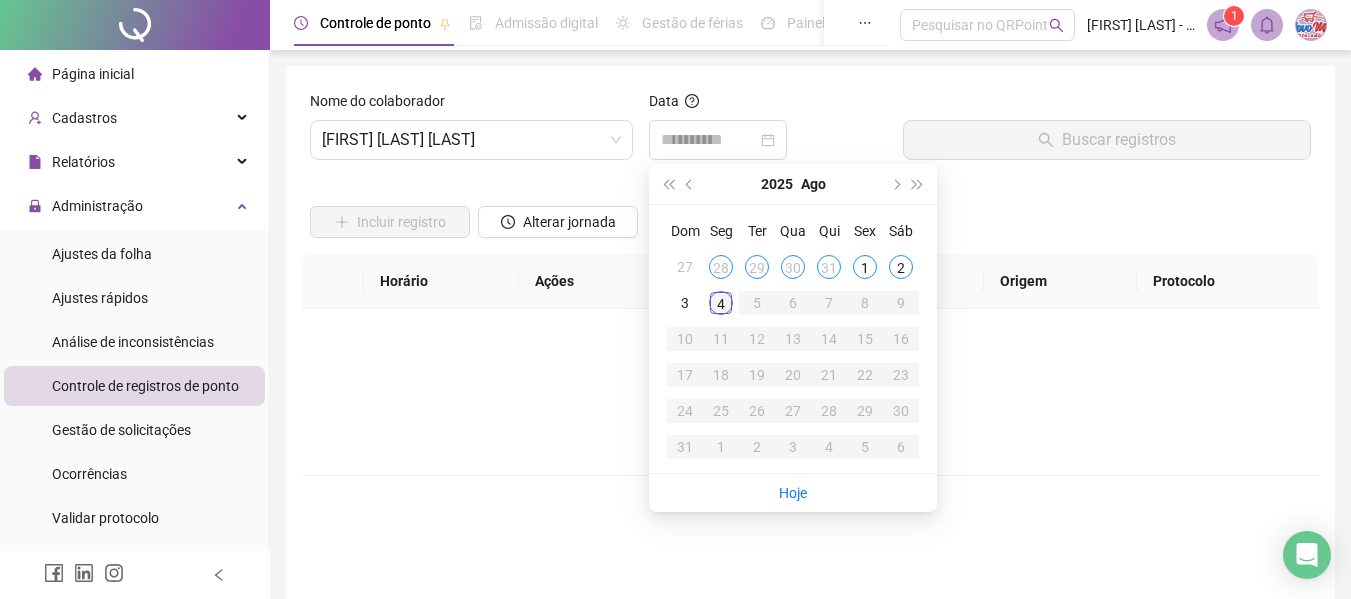 click on "4" at bounding box center (721, 303) 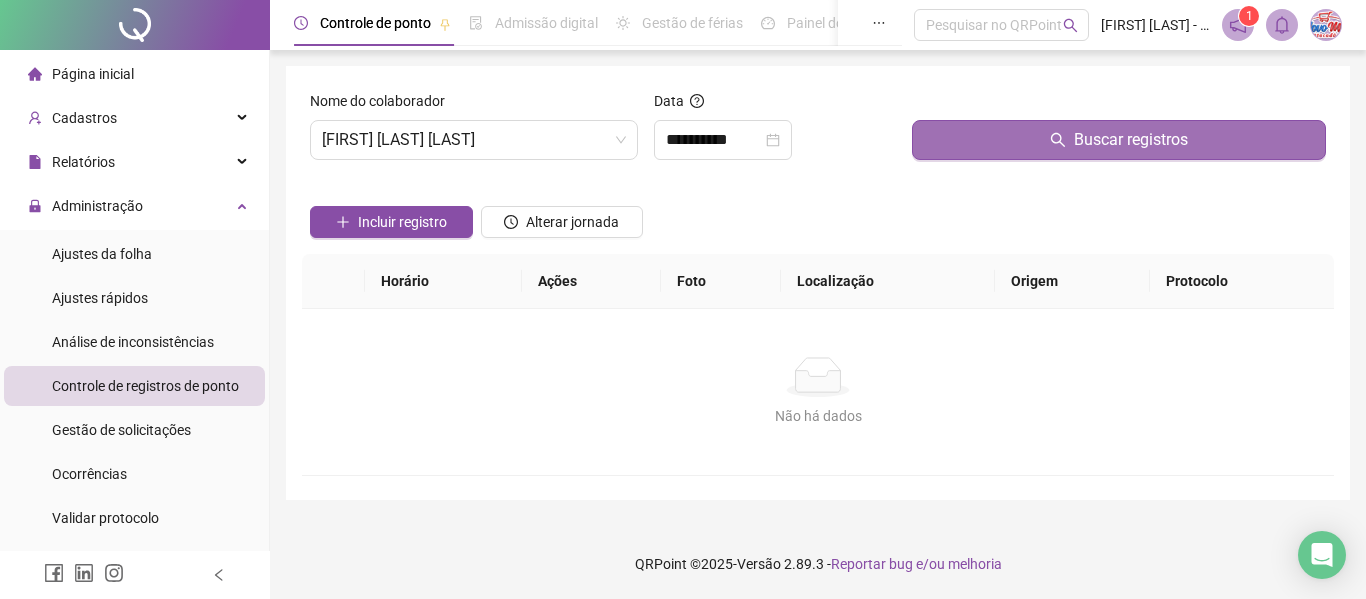 click on "Buscar registros" at bounding box center (1119, 140) 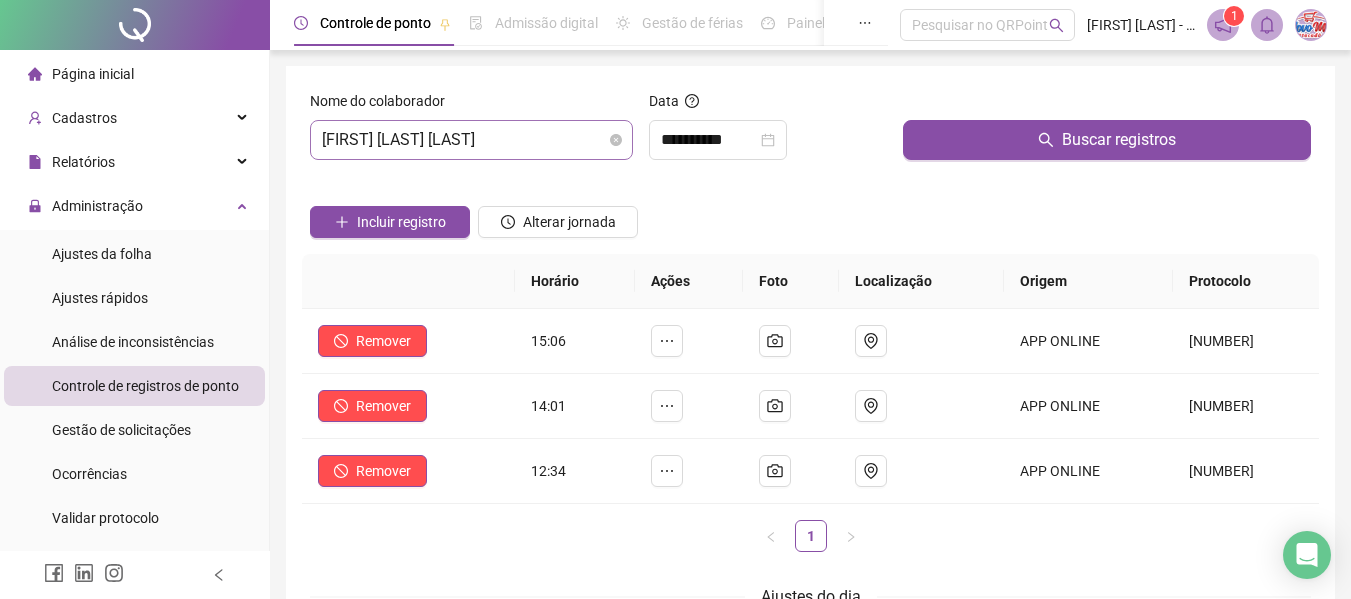 click on "[FIRST] [LAST] [LAST]" at bounding box center [471, 140] 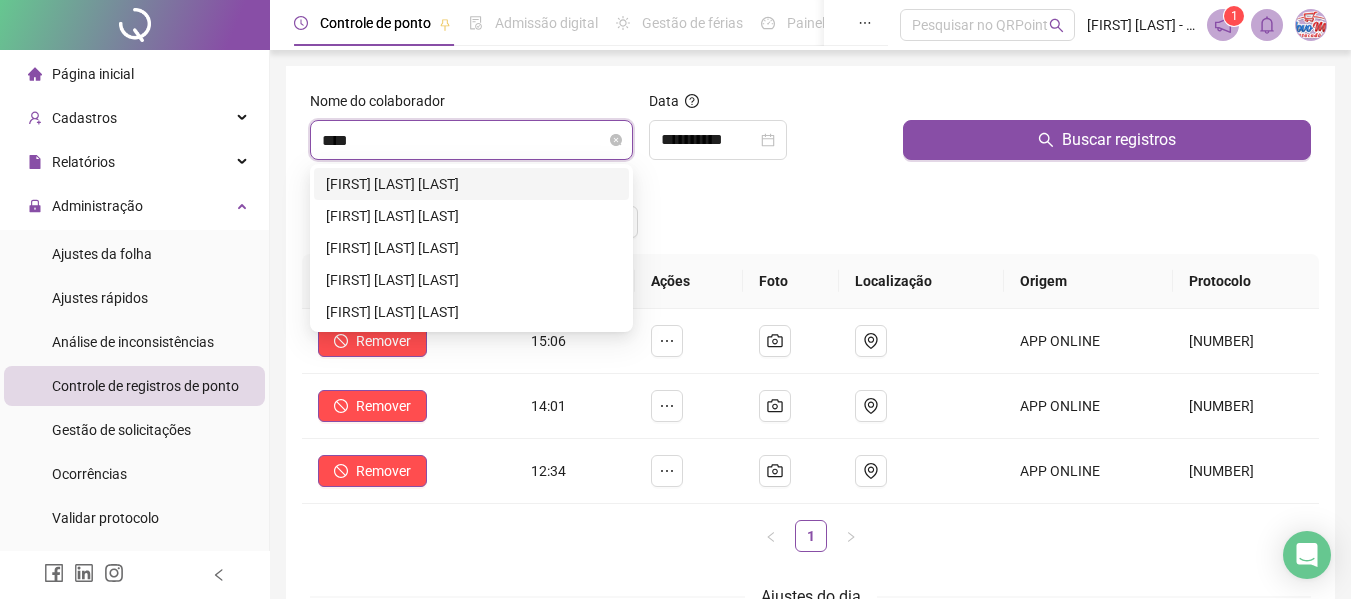type on "*****" 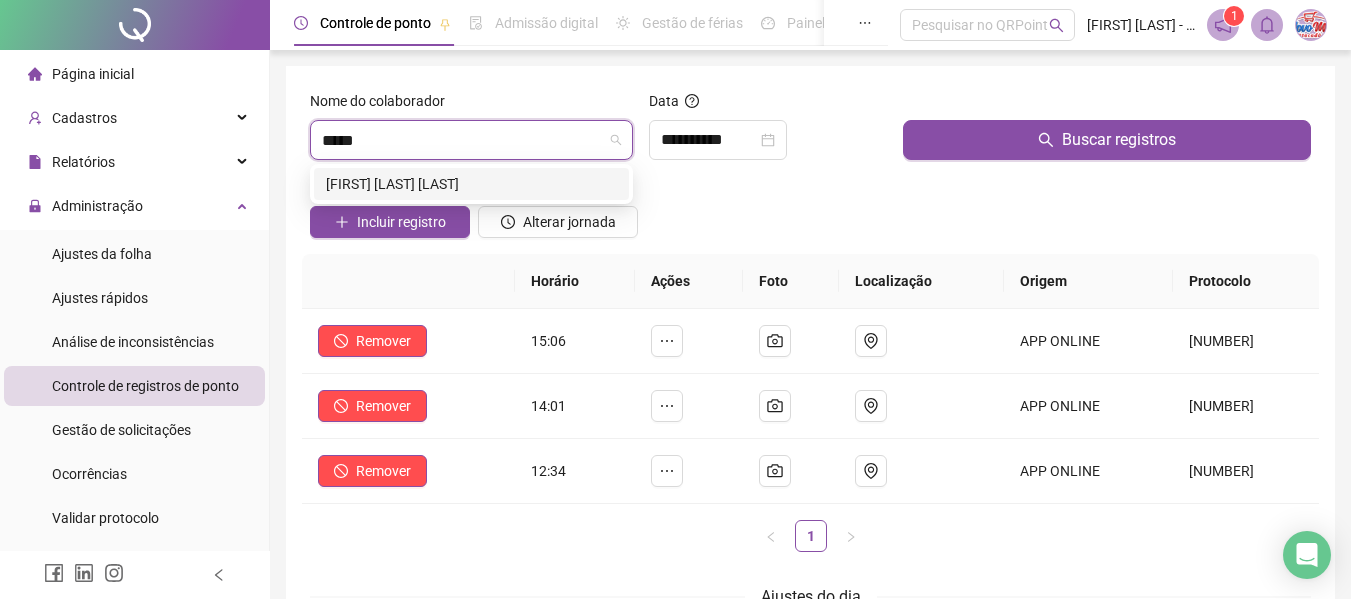 click on "[FIRST] [LAST] [LAST]" at bounding box center (471, 184) 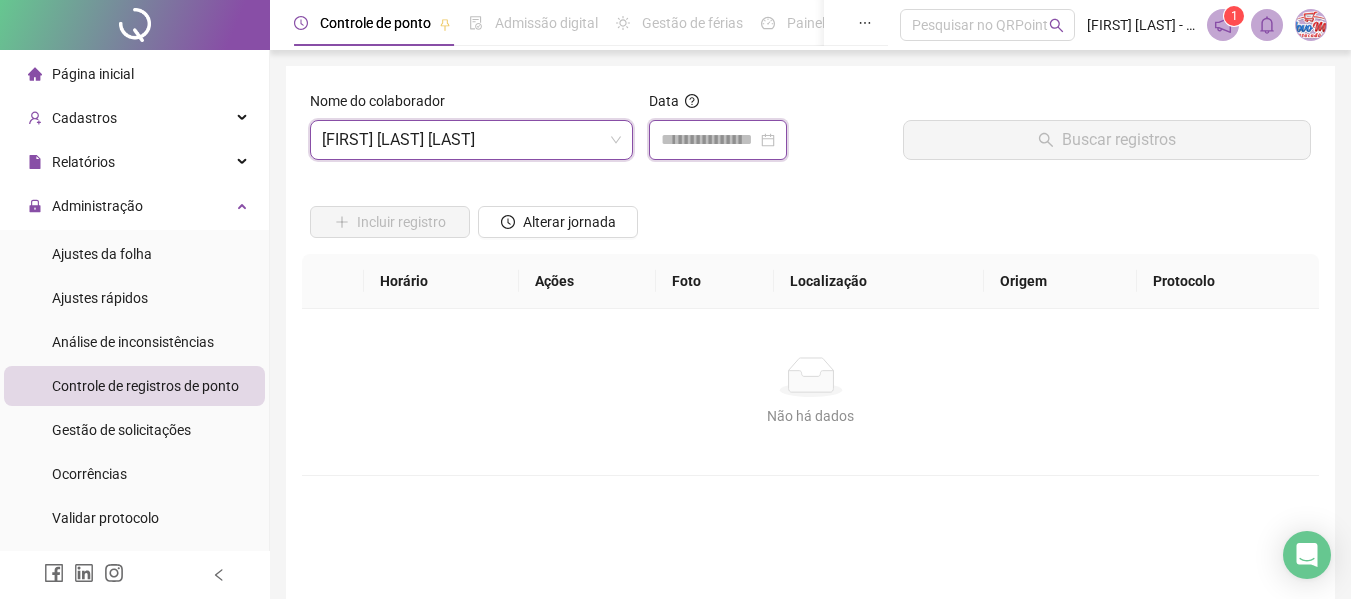 click at bounding box center [709, 140] 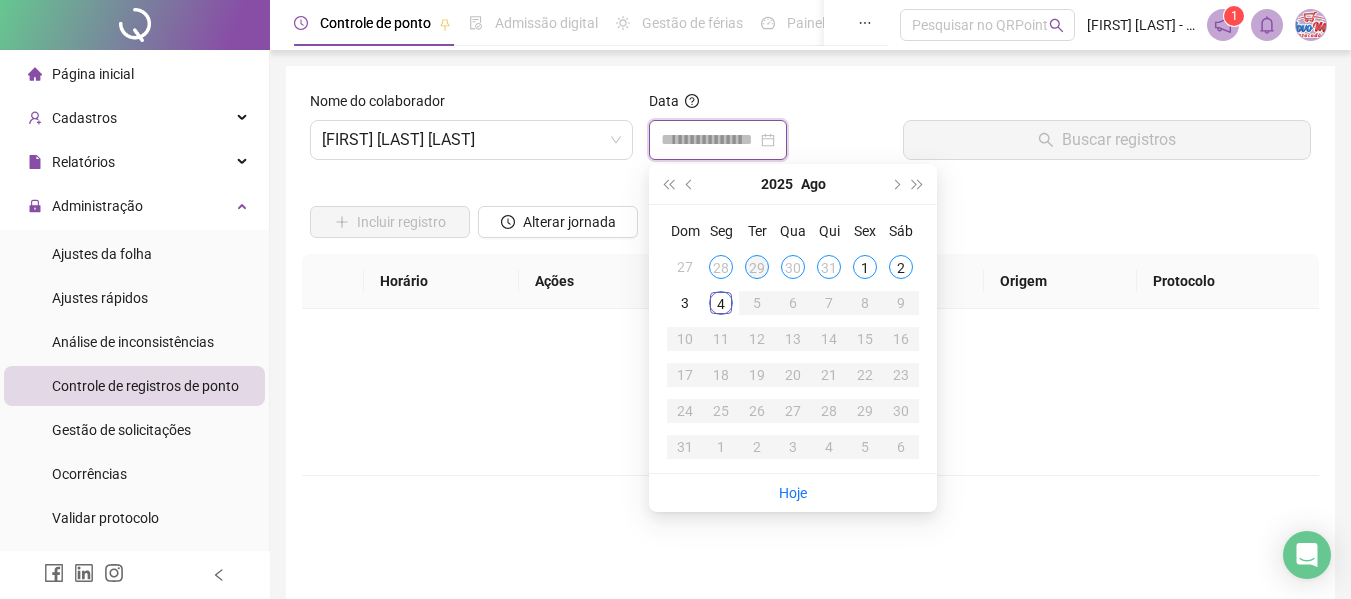 type on "**********" 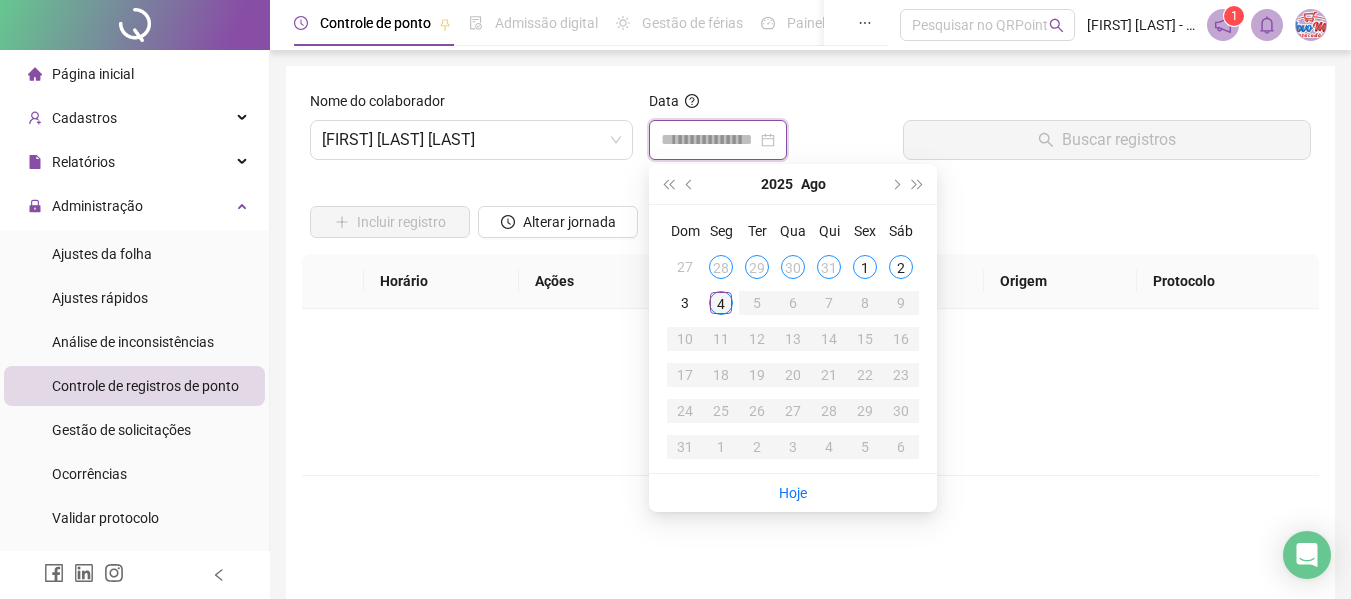 type on "**********" 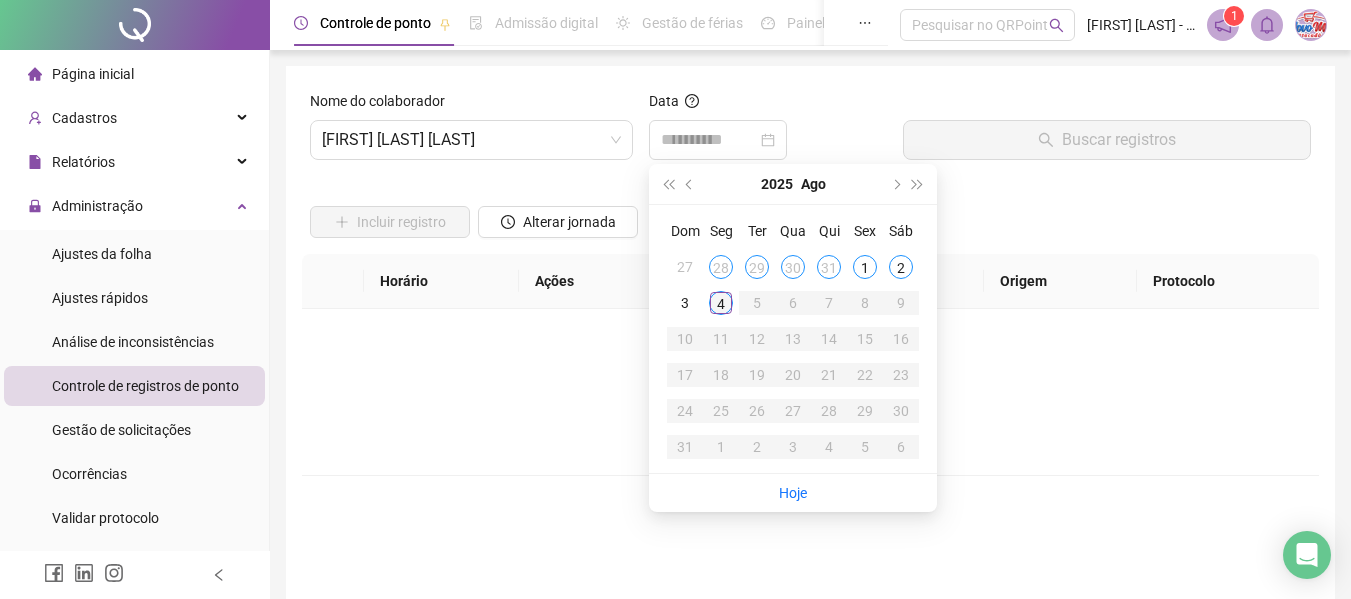 click on "4" at bounding box center (721, 303) 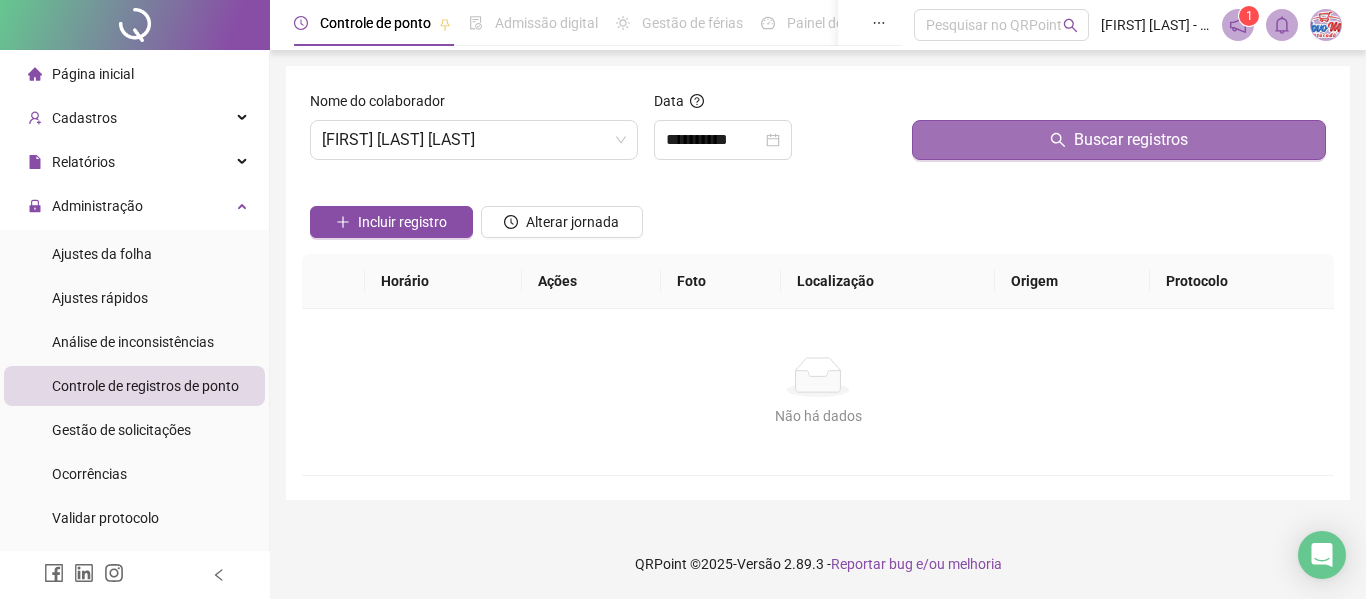 drag, startPoint x: 959, startPoint y: 167, endPoint x: 961, endPoint y: 148, distance: 19.104973 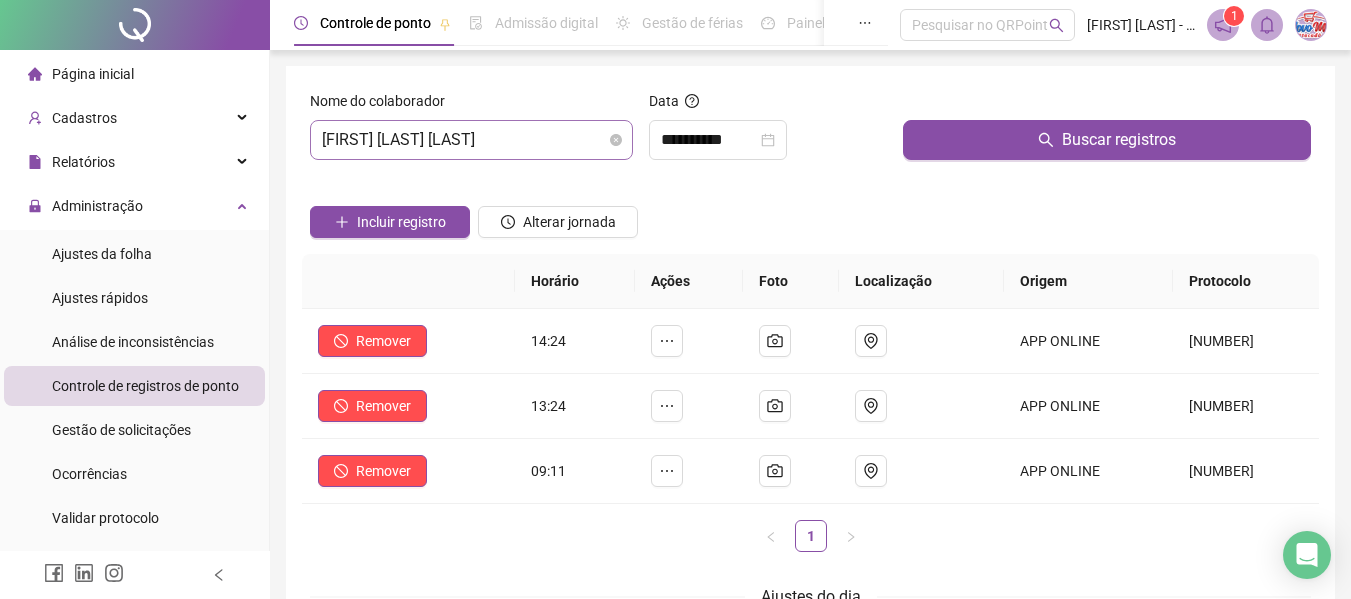 click on "[FIRST] [LAST] [LAST]" at bounding box center (471, 140) 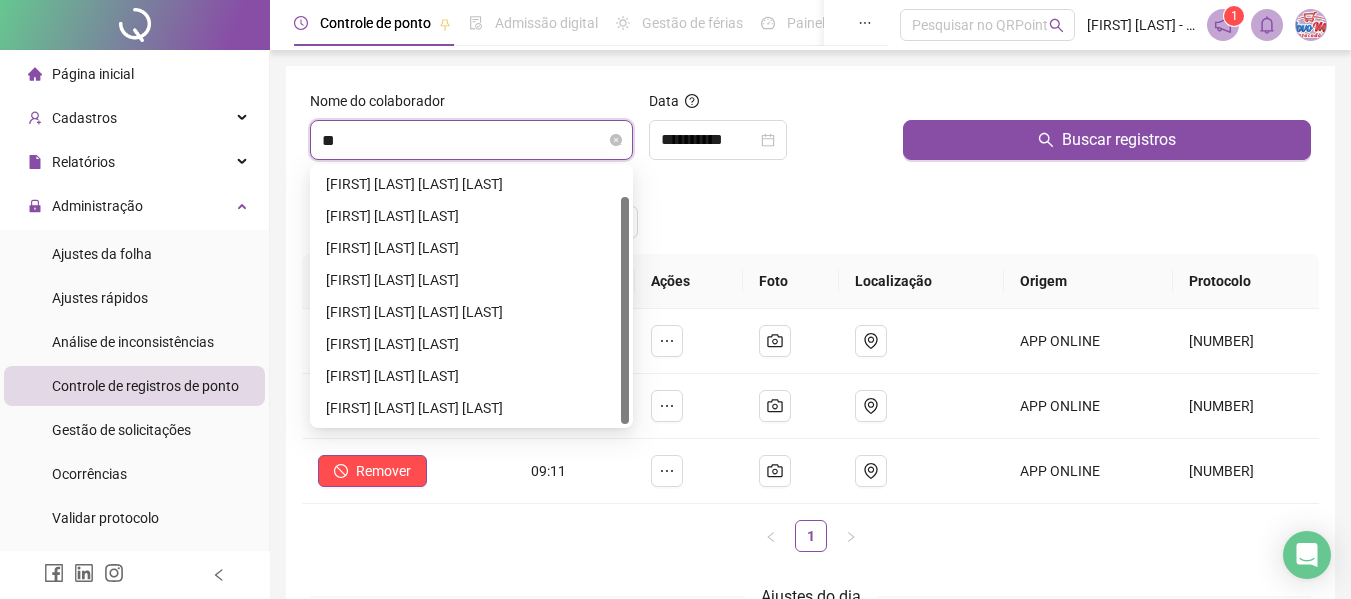 scroll, scrollTop: 32, scrollLeft: 0, axis: vertical 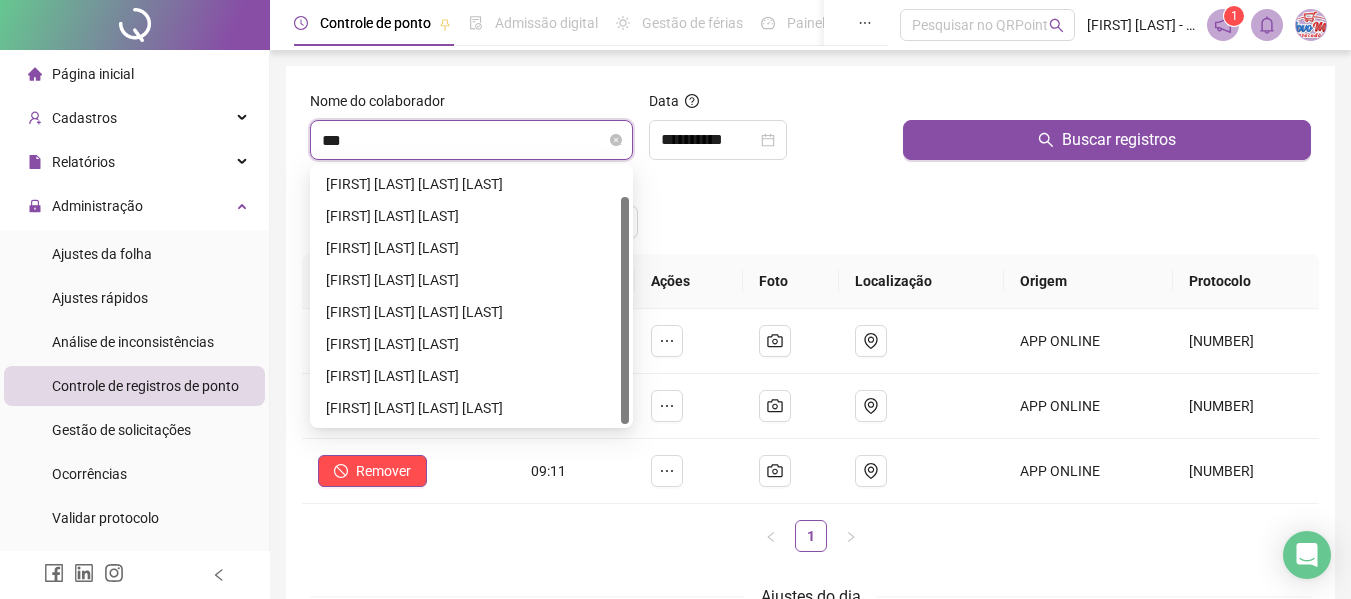 type on "****" 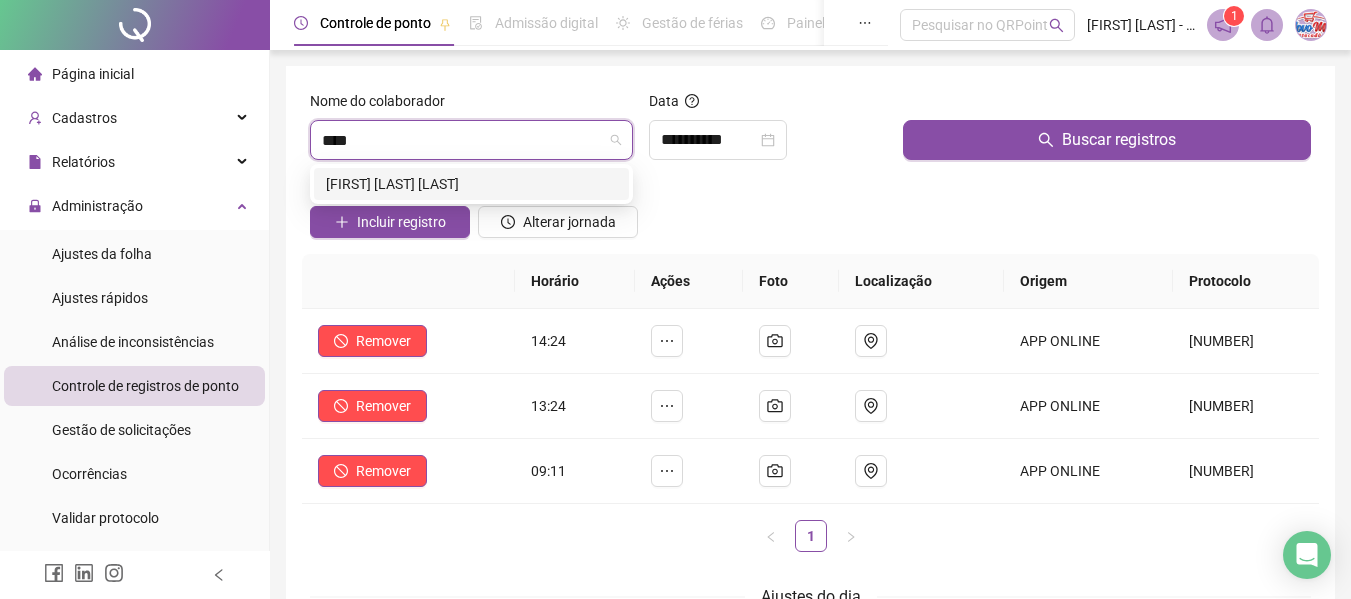 click on "[FIRST] [LAST] [LAST]" at bounding box center [471, 184] 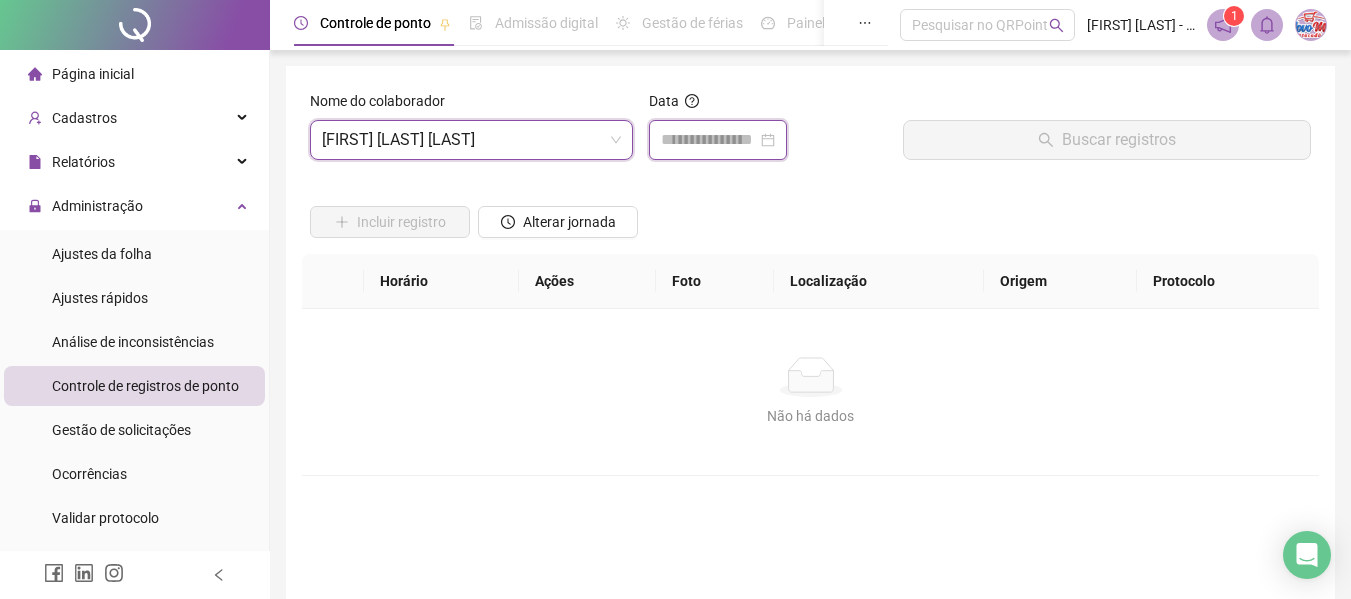 click at bounding box center [709, 140] 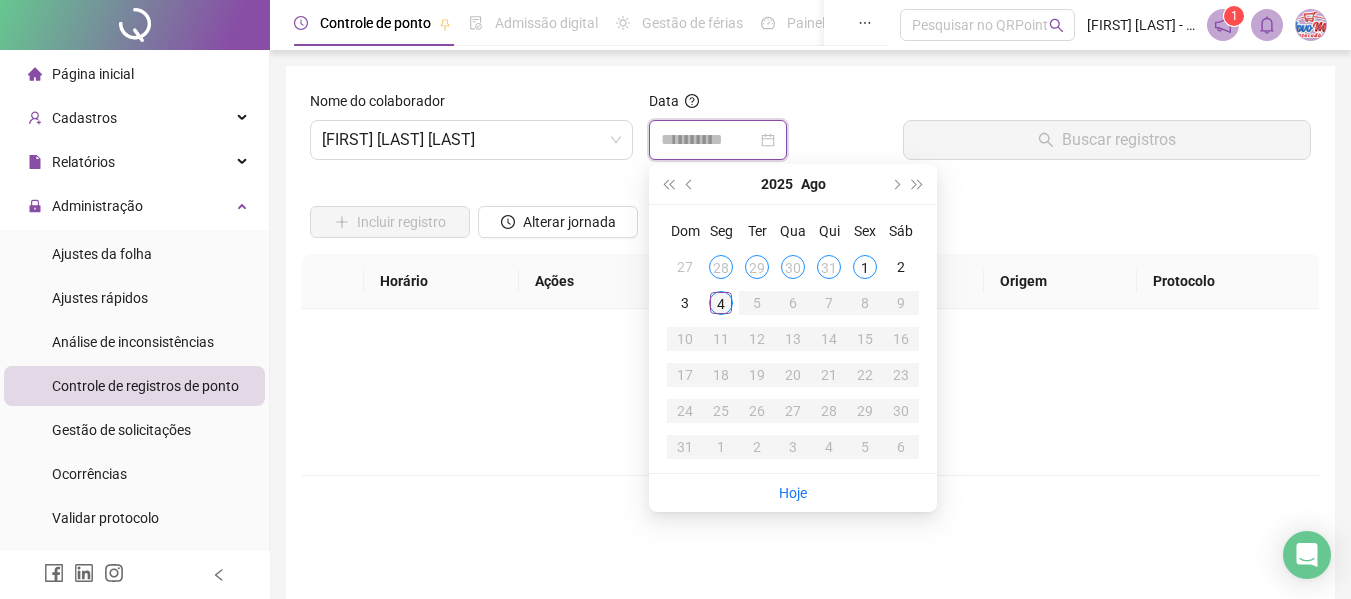 type on "**********" 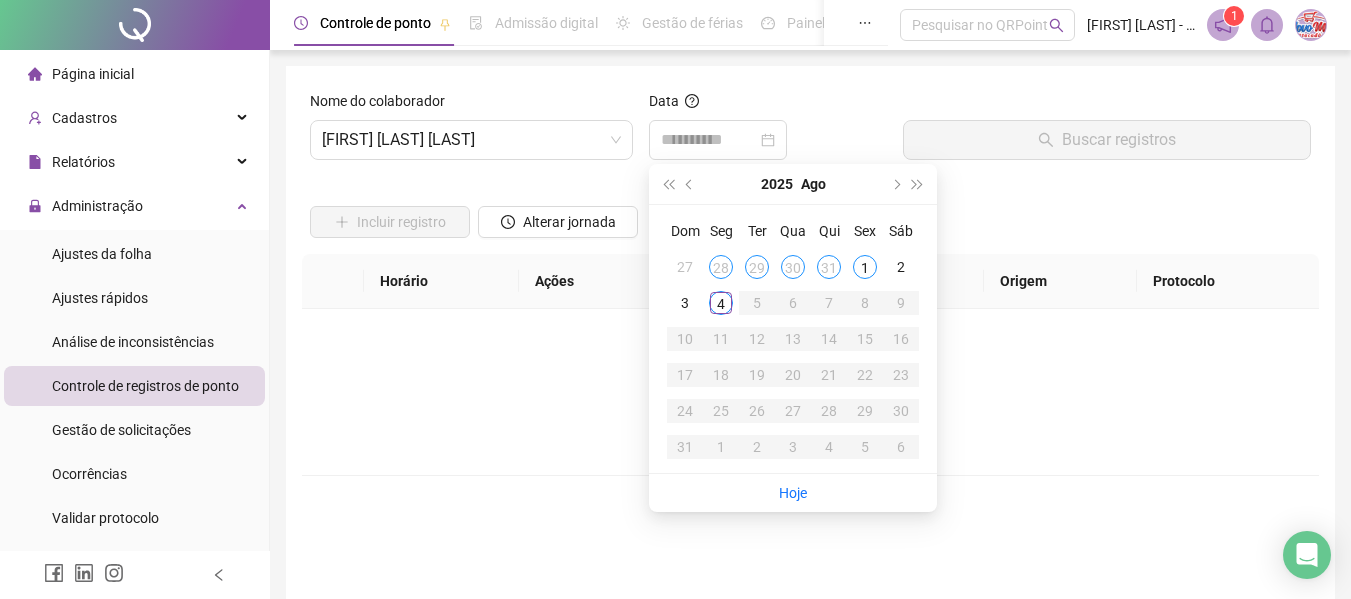 click on "4" at bounding box center [721, 303] 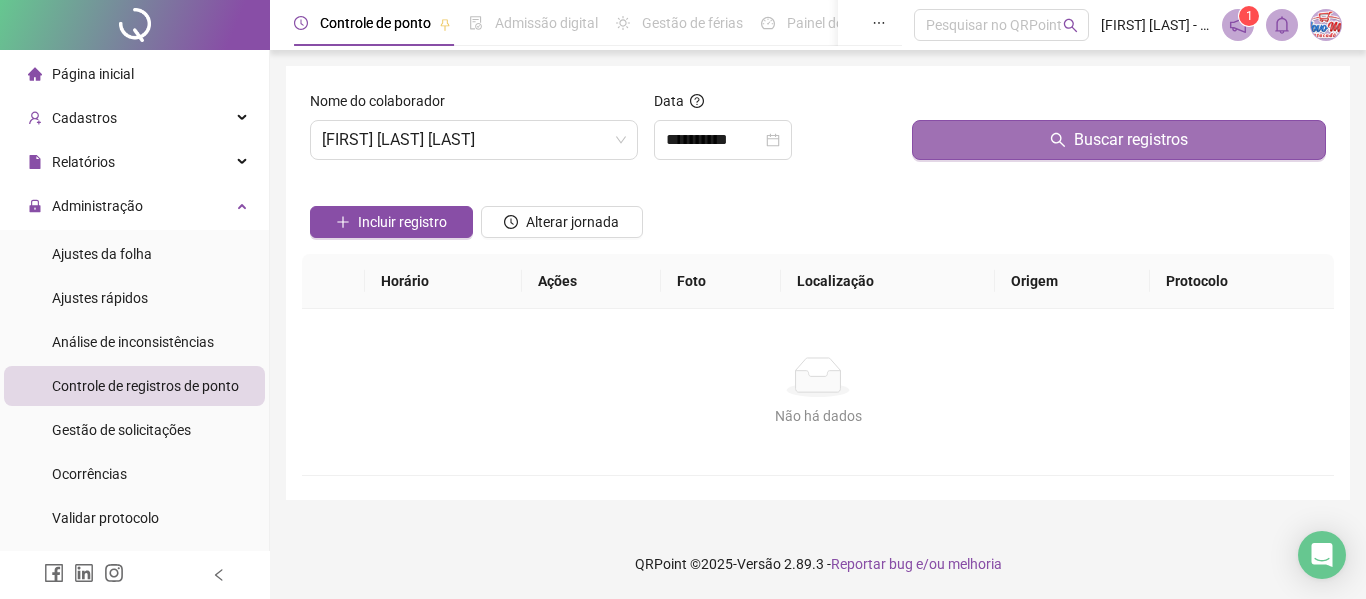 click on "Buscar registros" at bounding box center [1119, 140] 